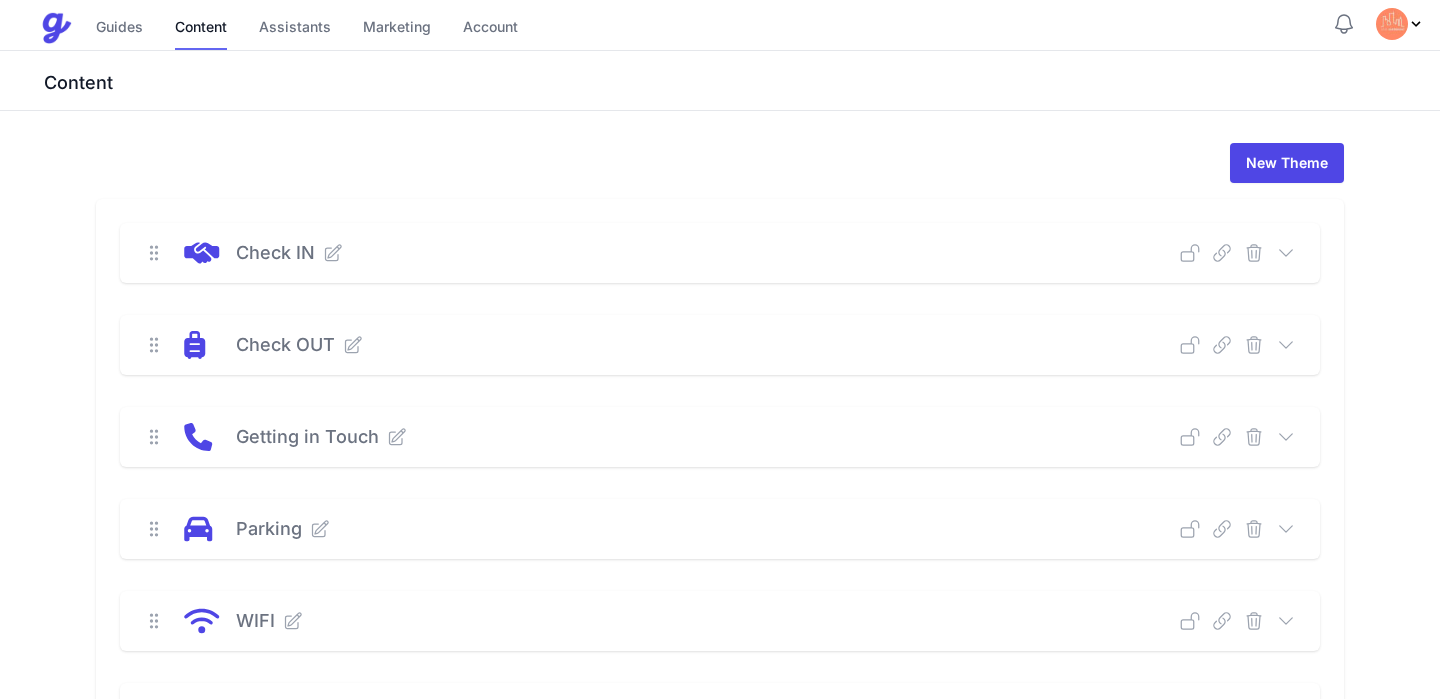 scroll, scrollTop: 0, scrollLeft: 0, axis: both 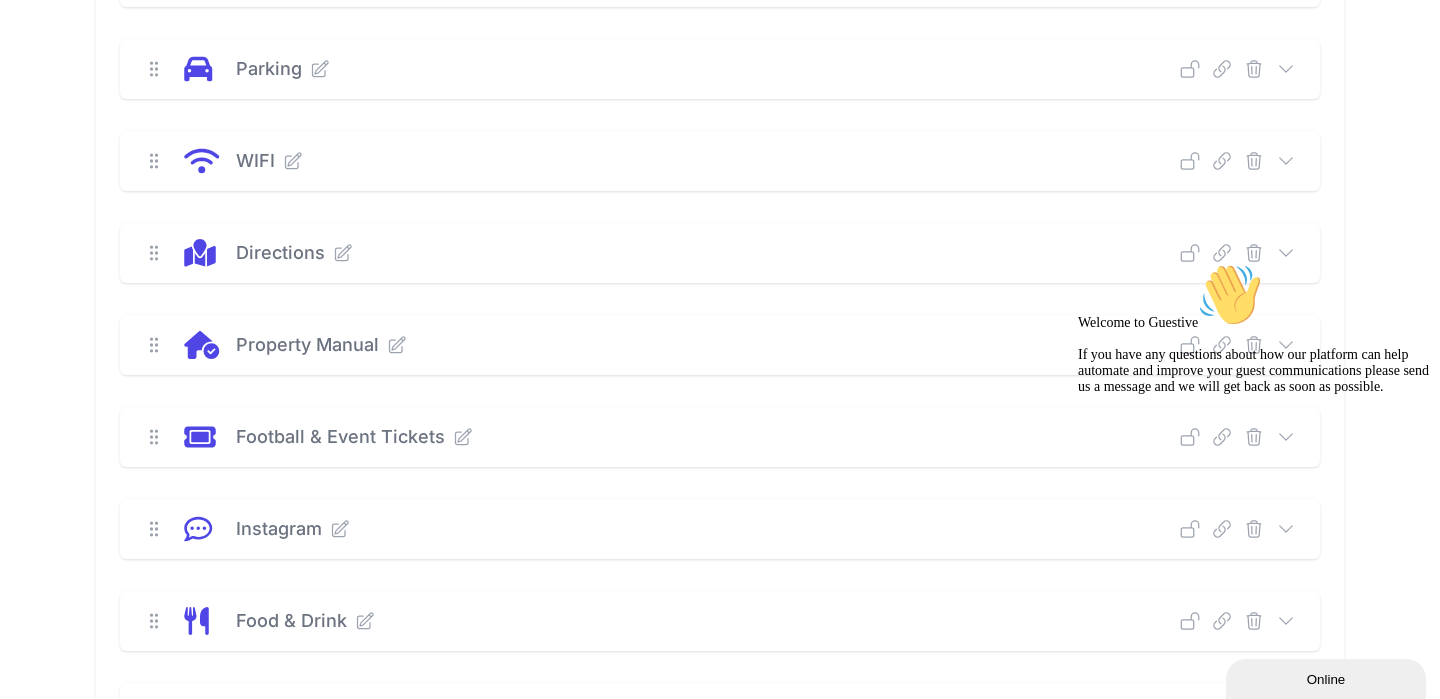 click on "Welcome to Guestive  If you have any questions about how our platform can help automate and improve your guest communications please send us a message and we will get back as soon as possible." at bounding box center [1258, 329] 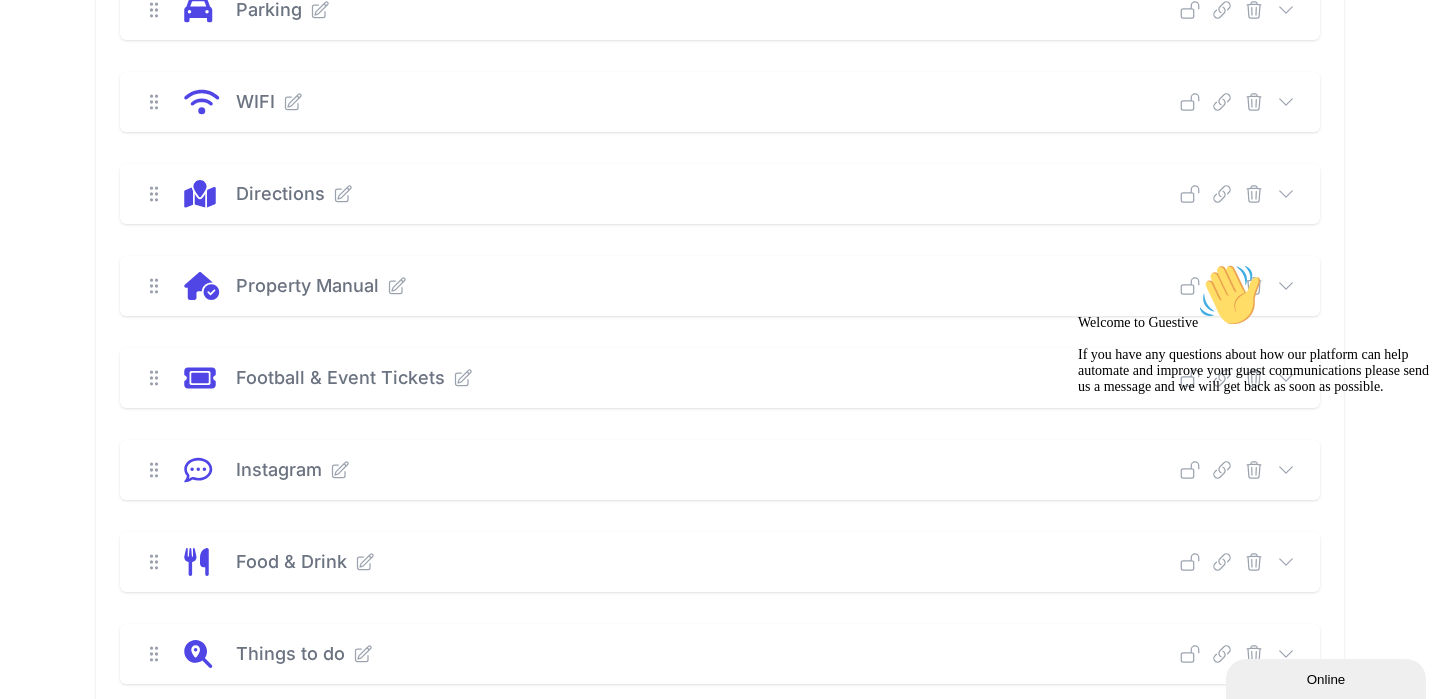 scroll, scrollTop: 537, scrollLeft: 0, axis: vertical 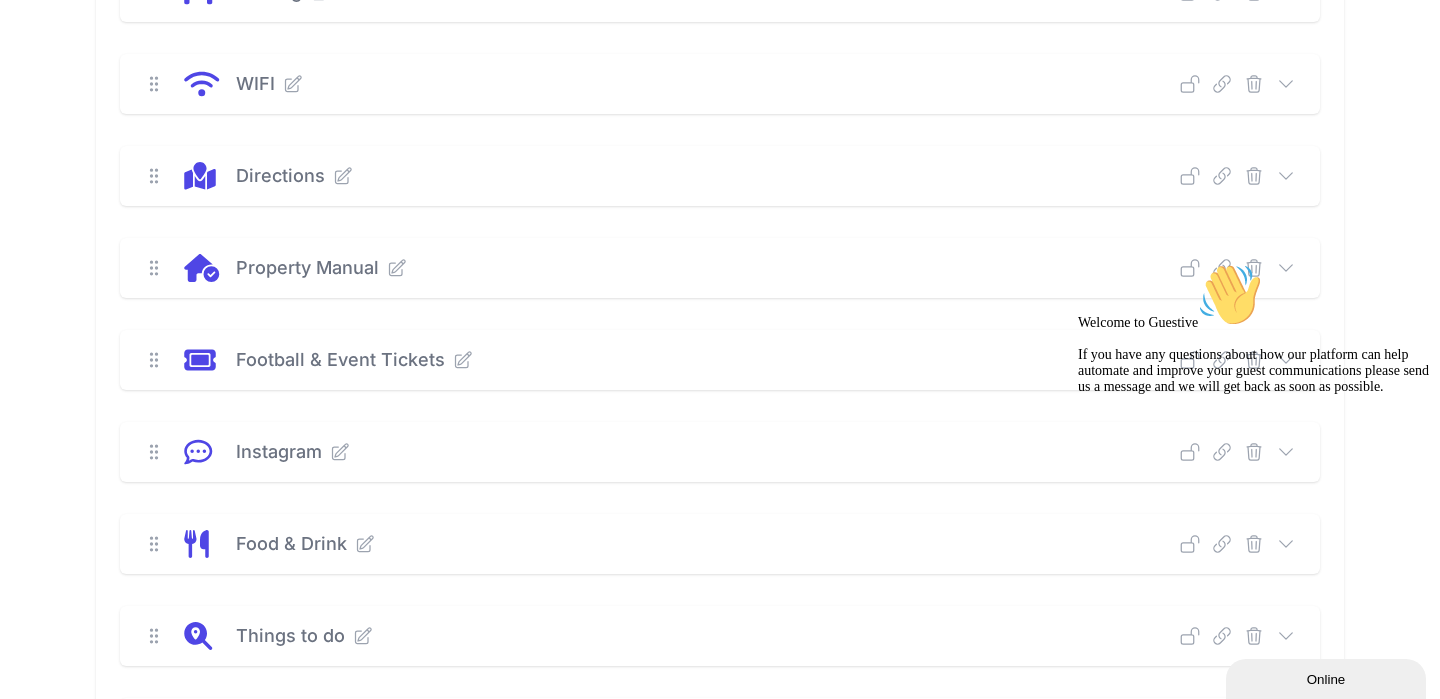 click on "Welcome to Guestive  If you have any questions about how our platform can help automate and improve your guest communications please send us a message and we will get back as soon as possible." at bounding box center [1258, 329] 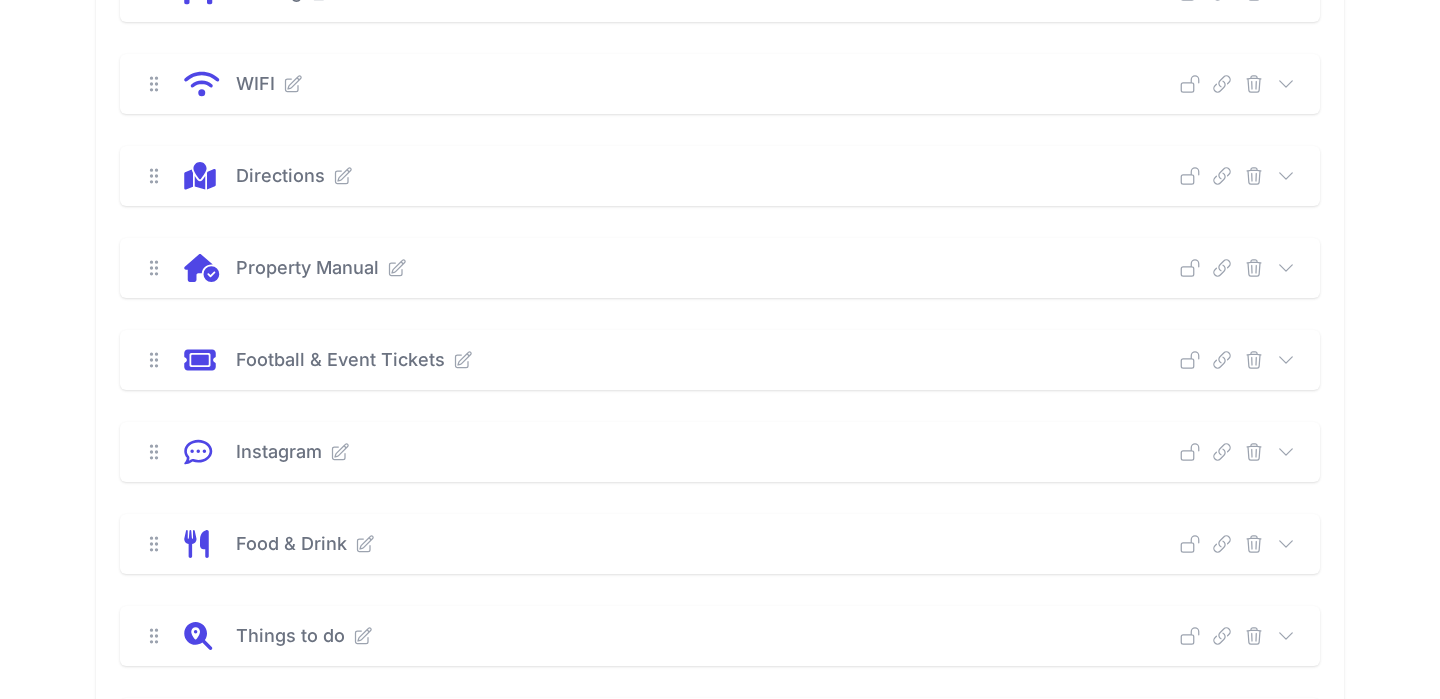scroll, scrollTop: 537, scrollLeft: 0, axis: vertical 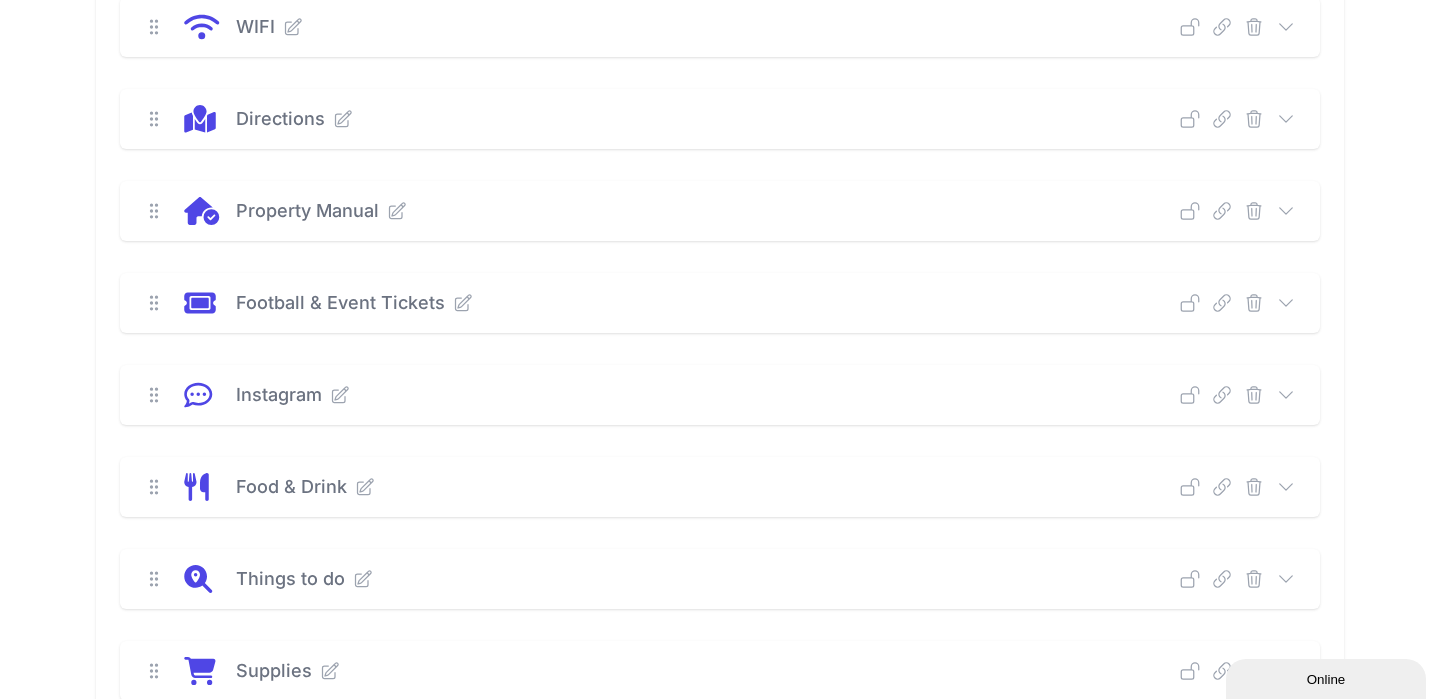 click 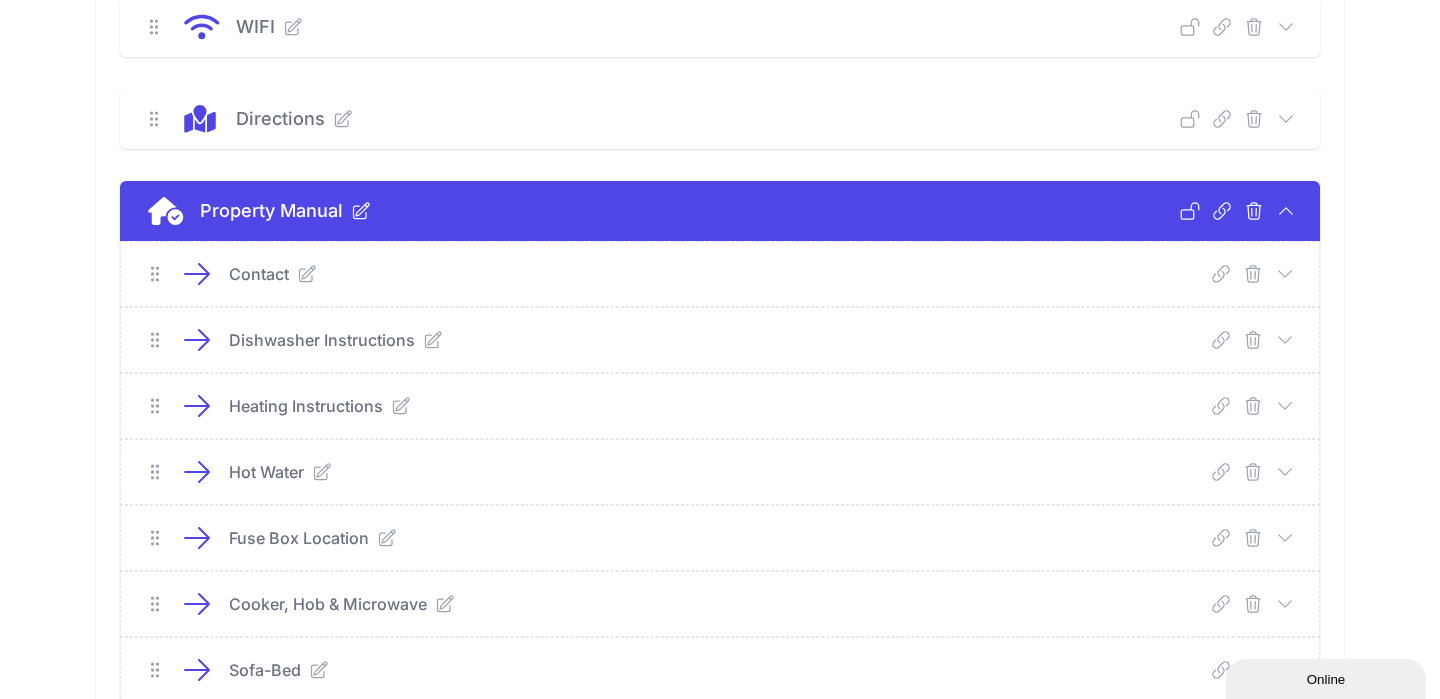 click 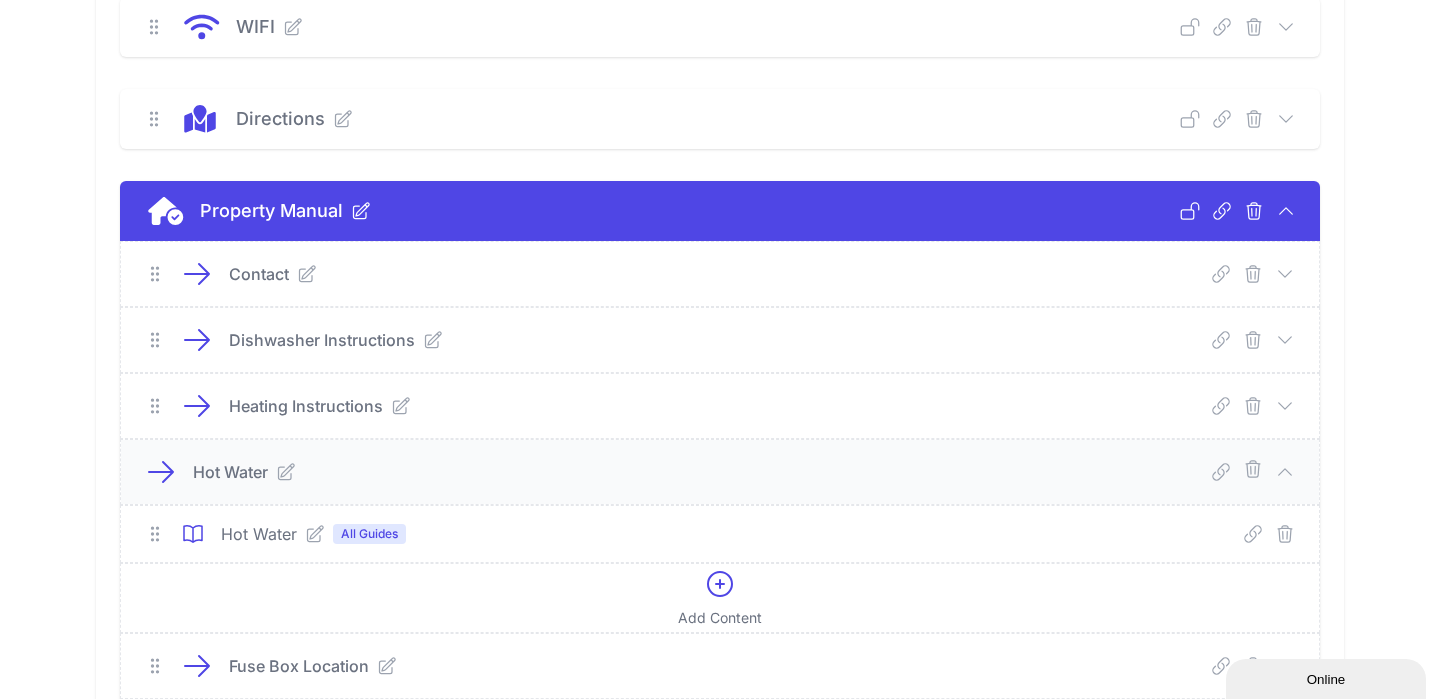 click 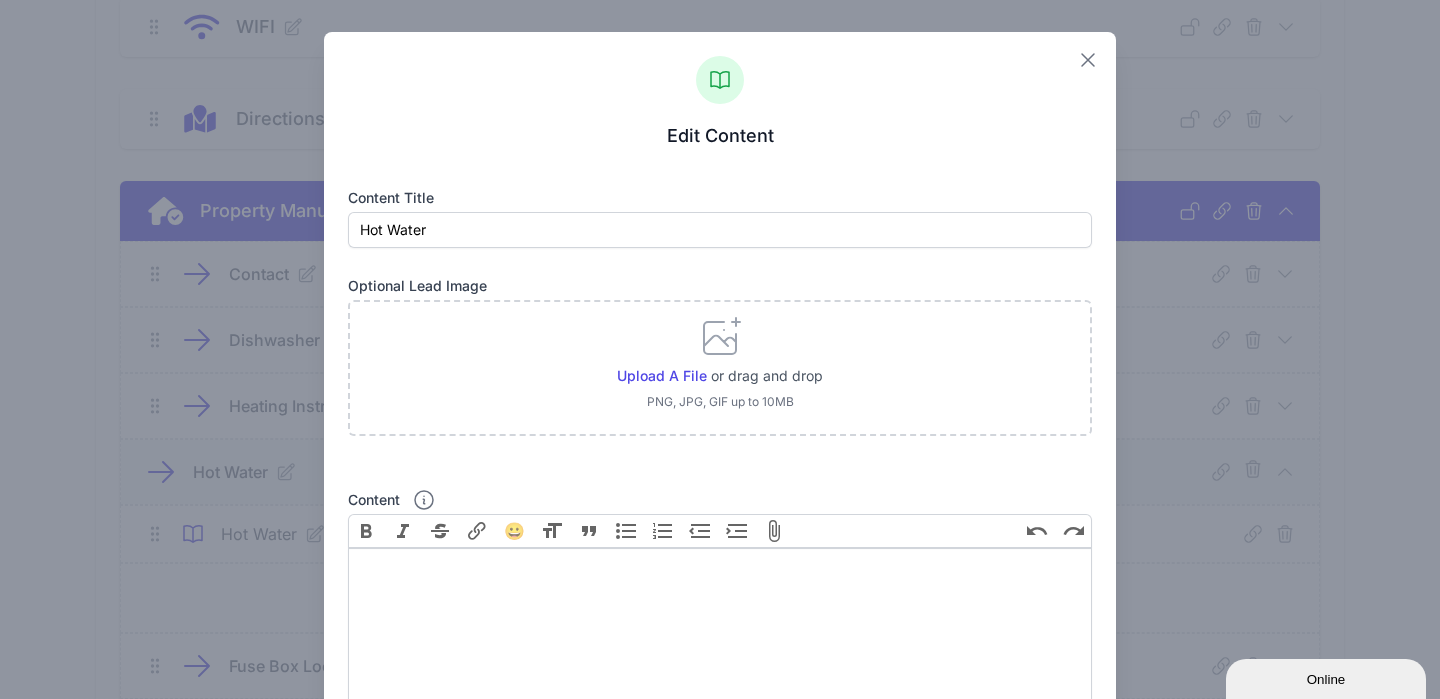 click 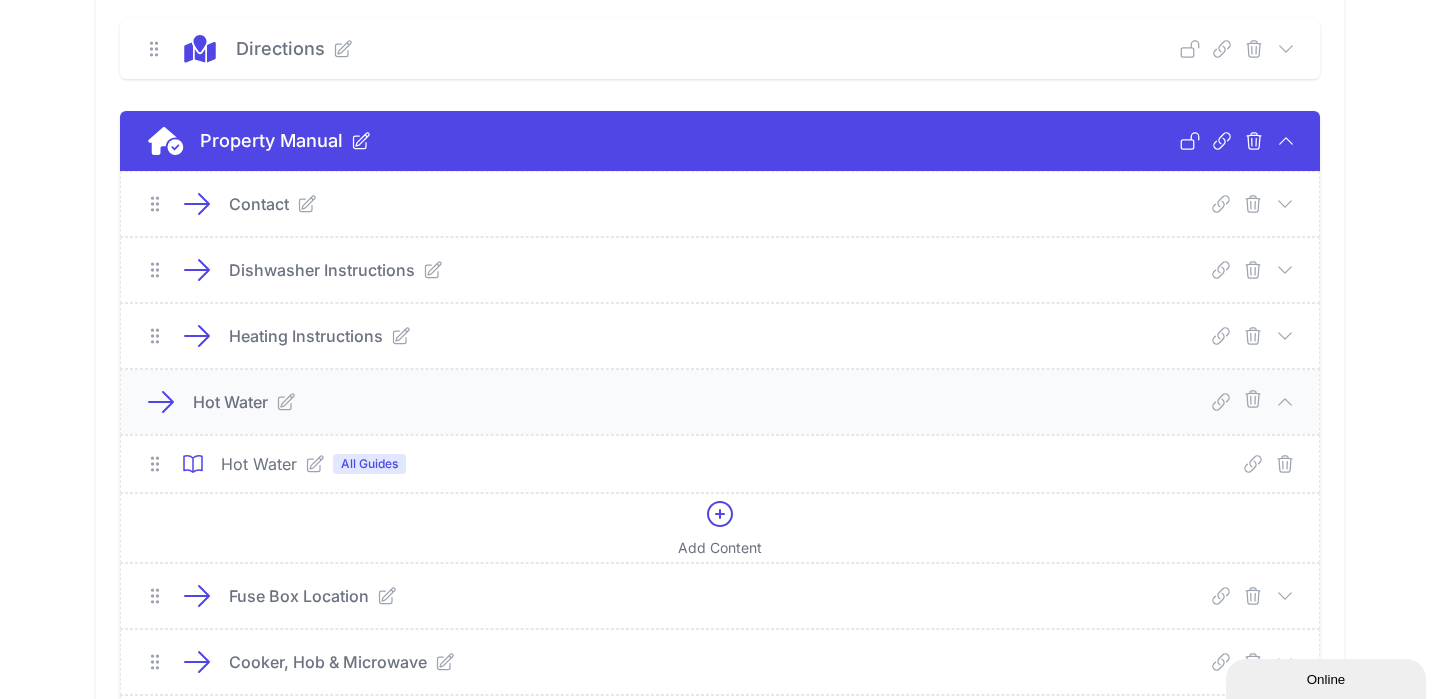 scroll, scrollTop: 708, scrollLeft: 0, axis: vertical 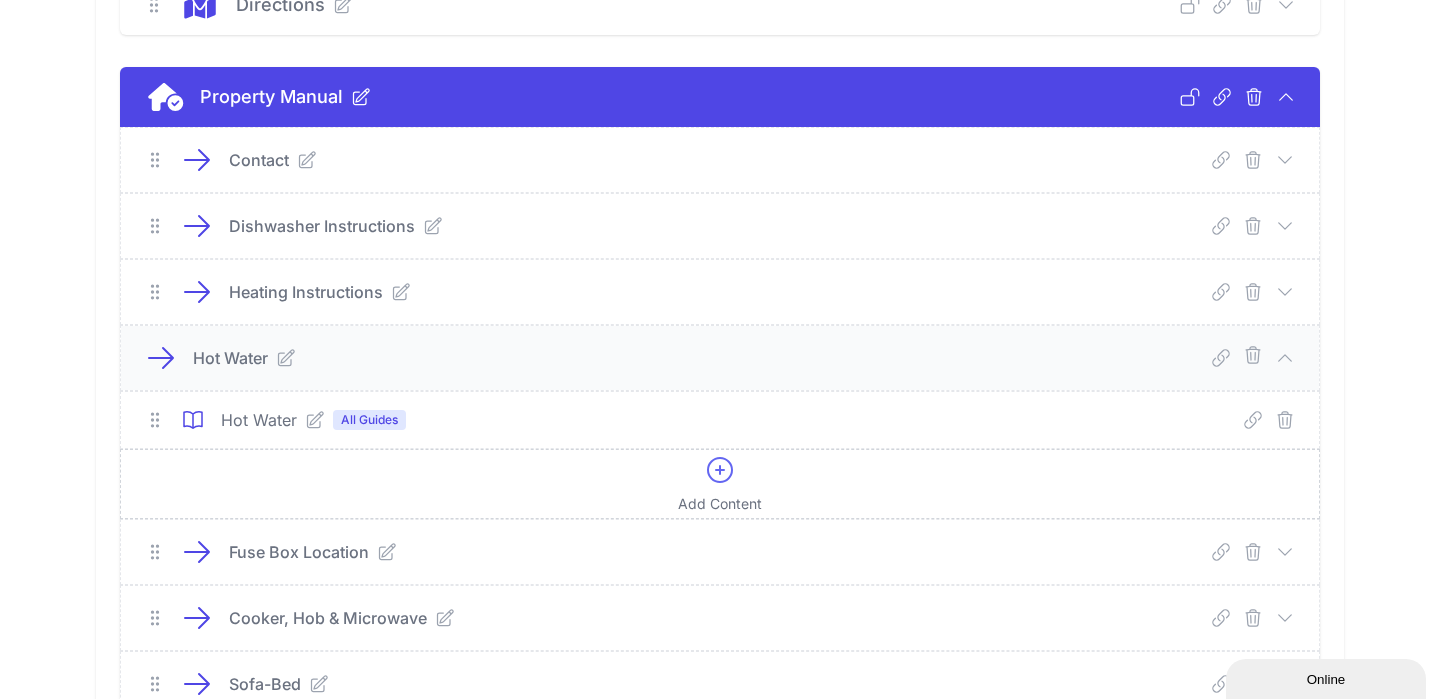 click 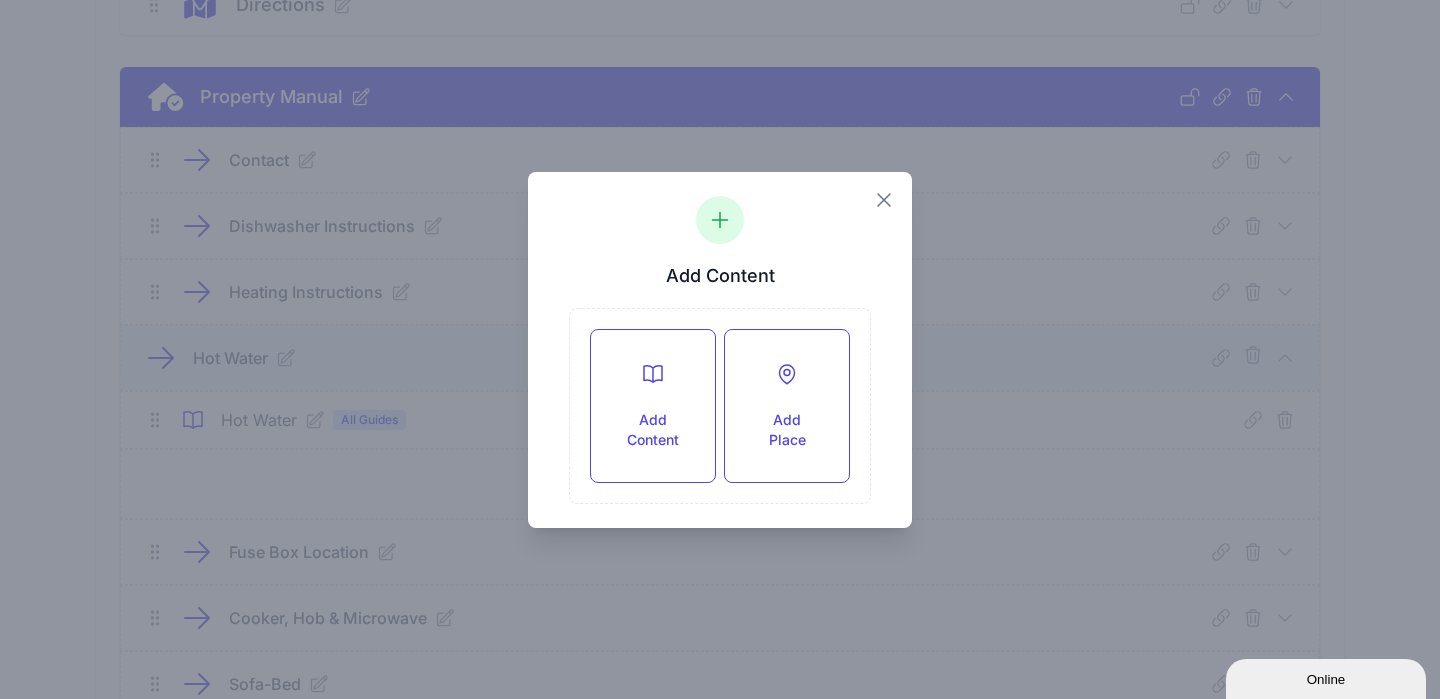 click 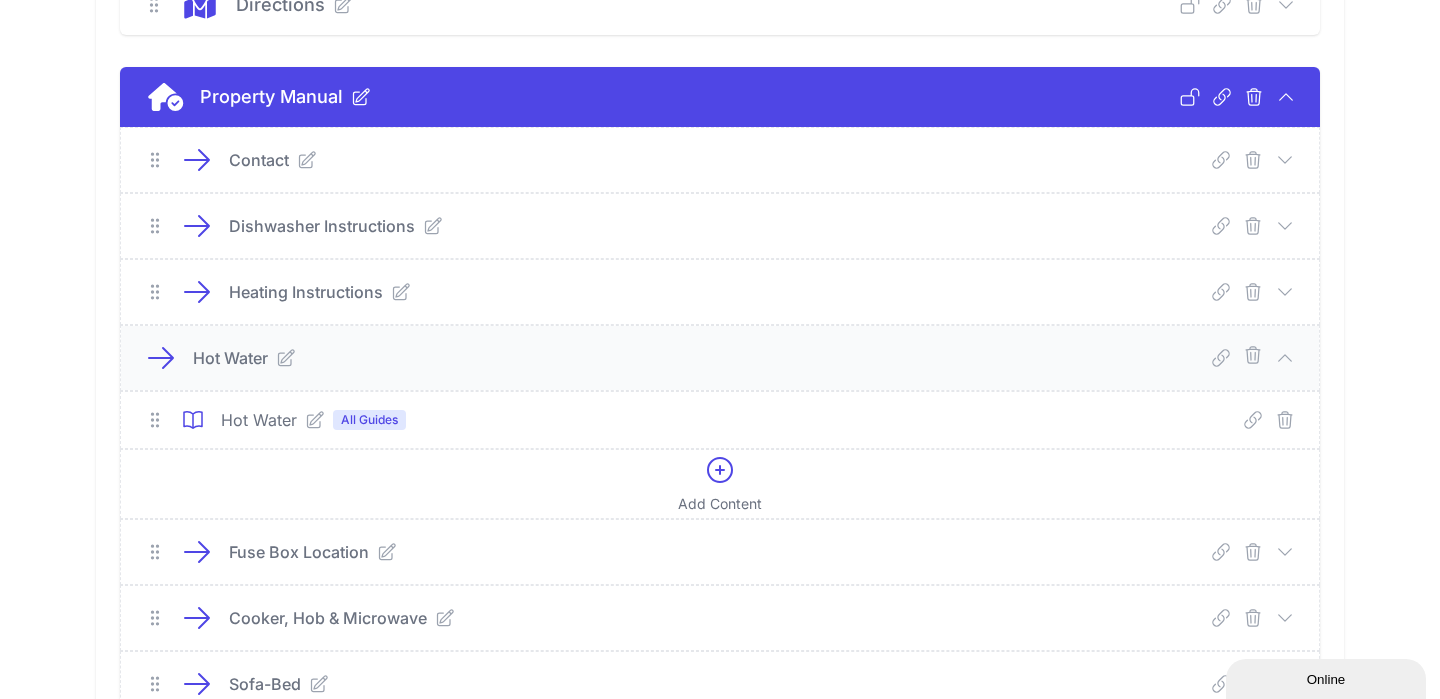 click 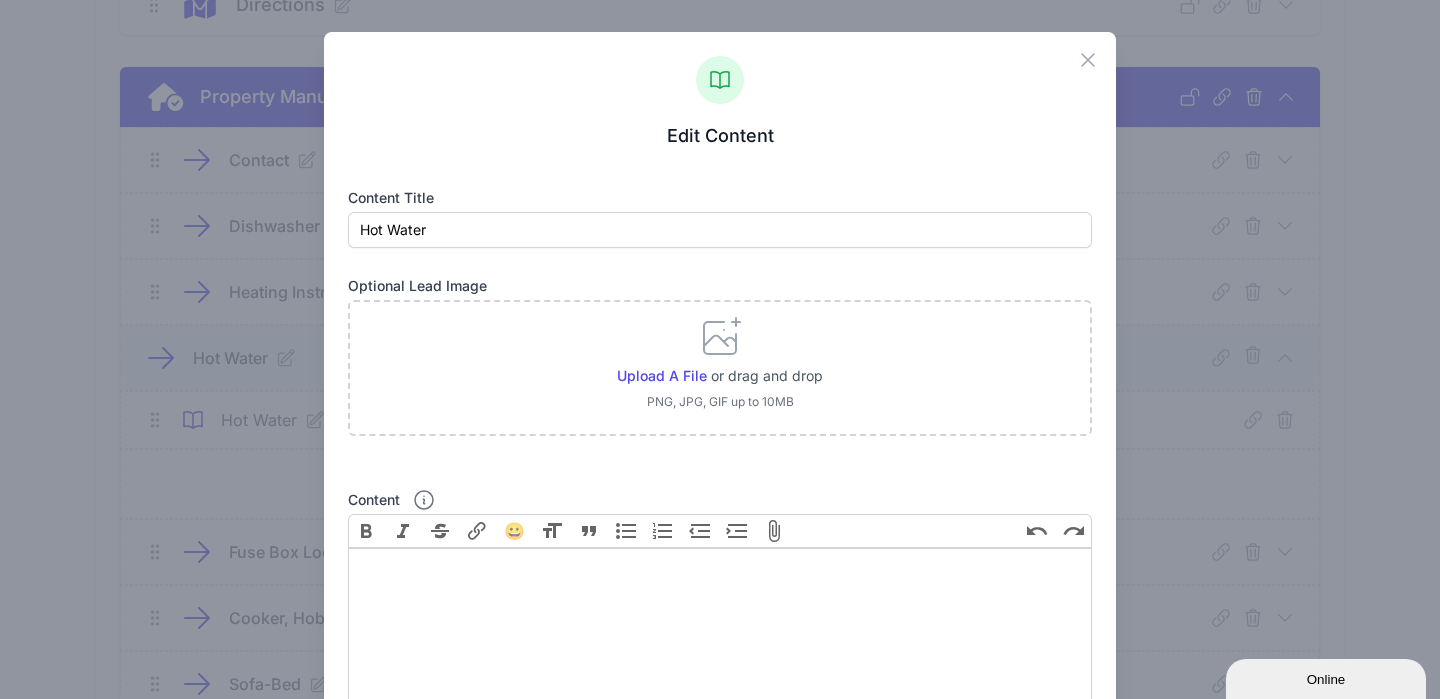 scroll, scrollTop: 74, scrollLeft: 0, axis: vertical 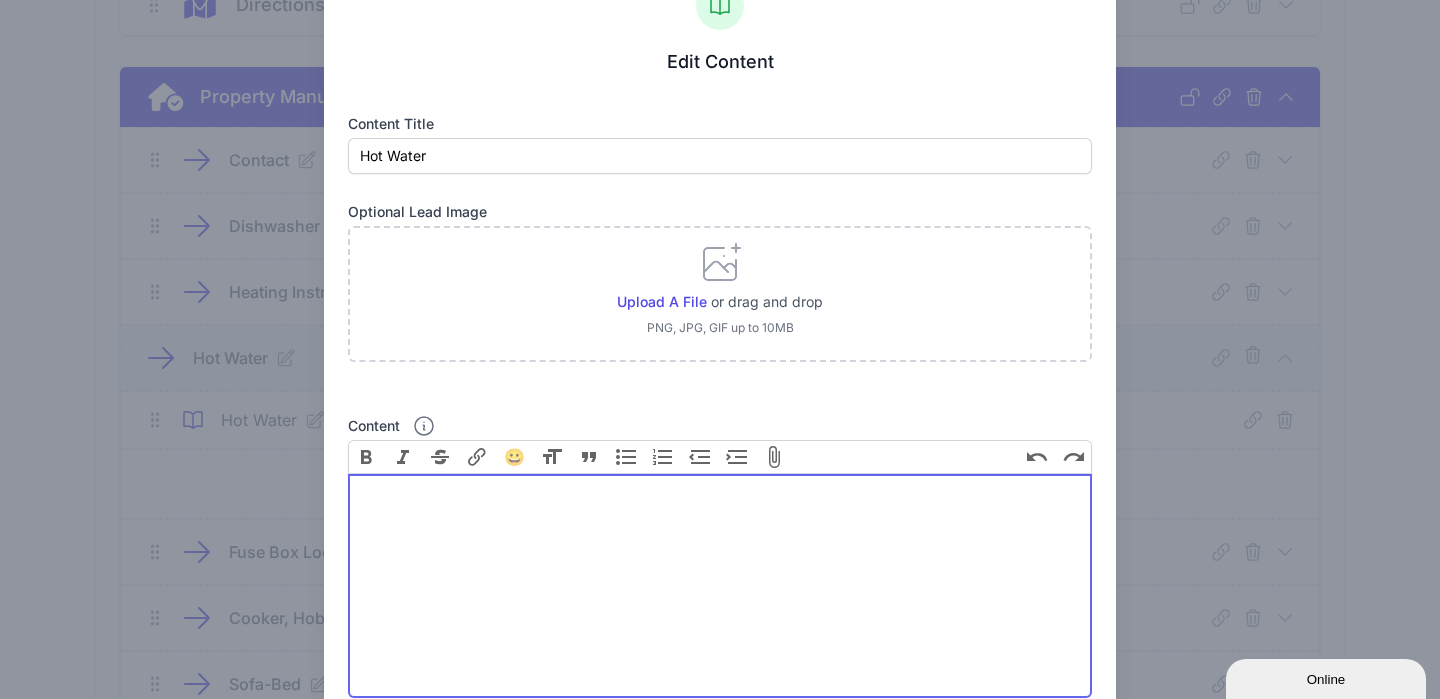 click at bounding box center [720, 586] 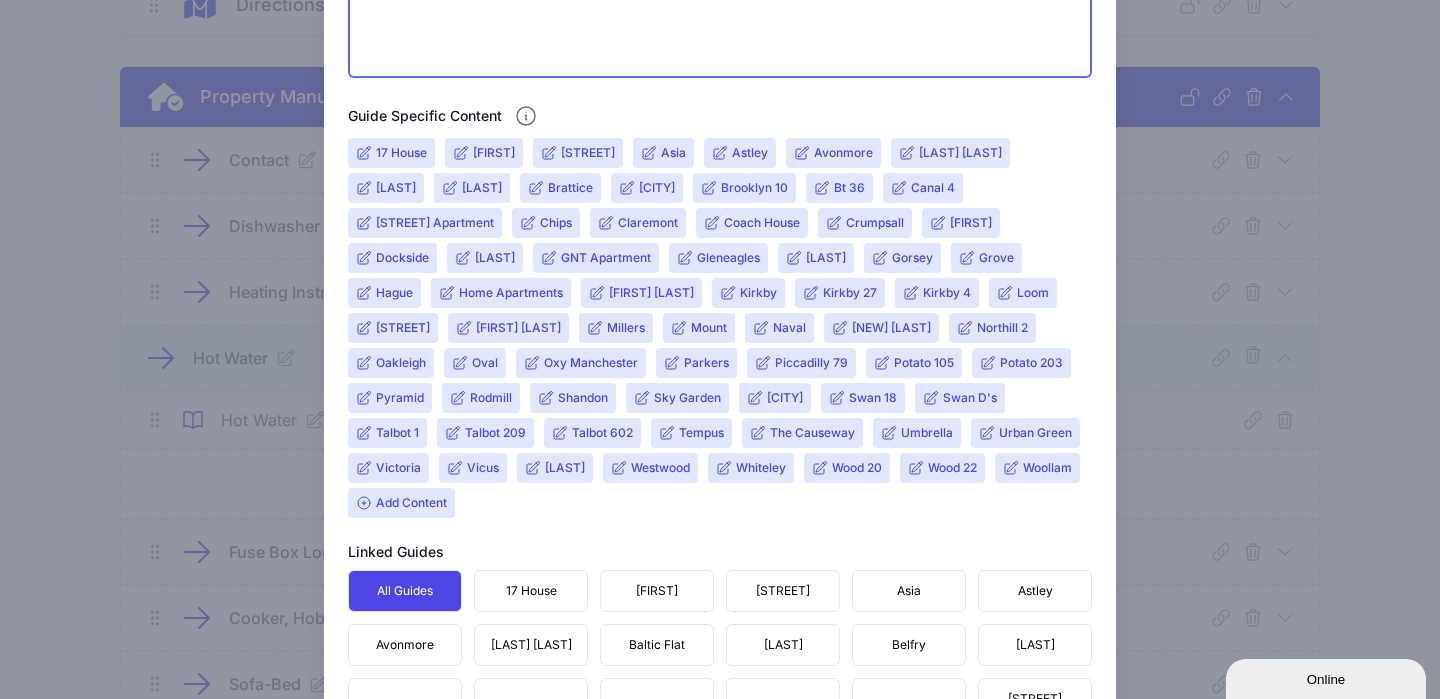 scroll, scrollTop: 681, scrollLeft: 0, axis: vertical 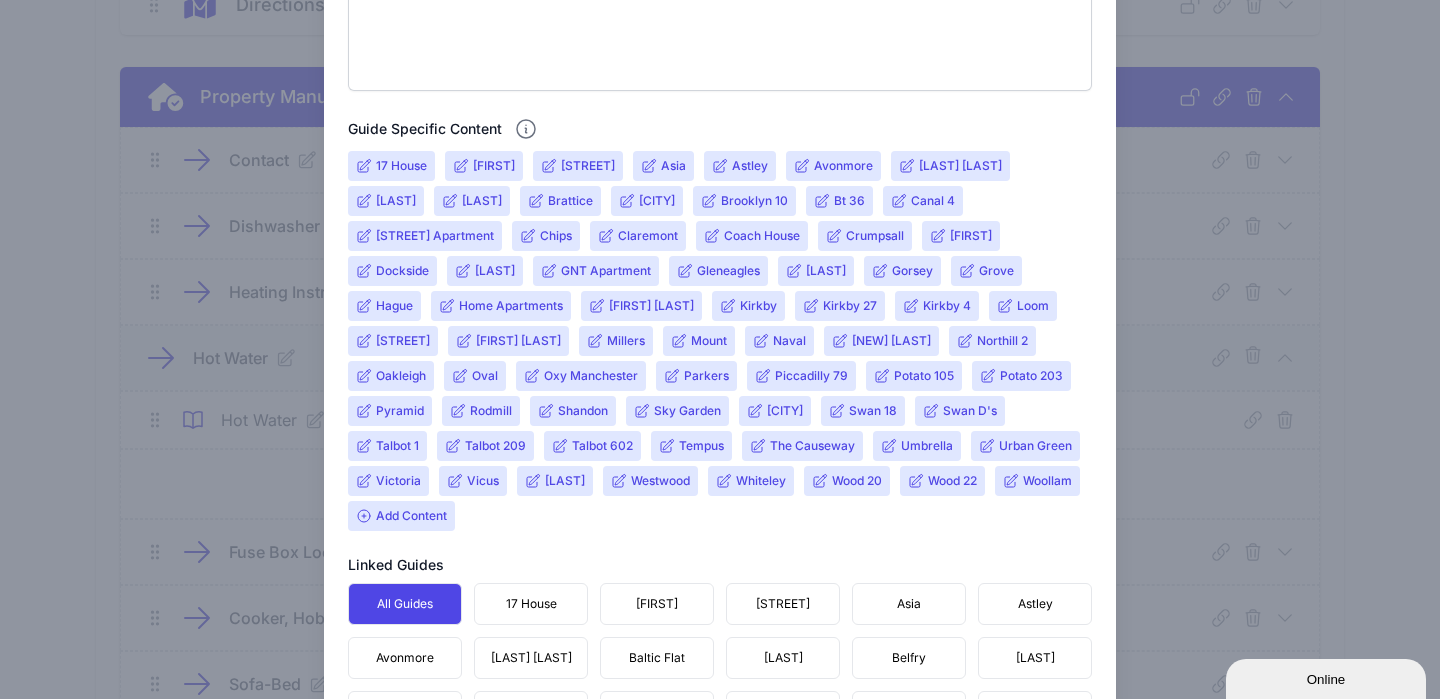 click on "[STREET]" at bounding box center [403, 341] 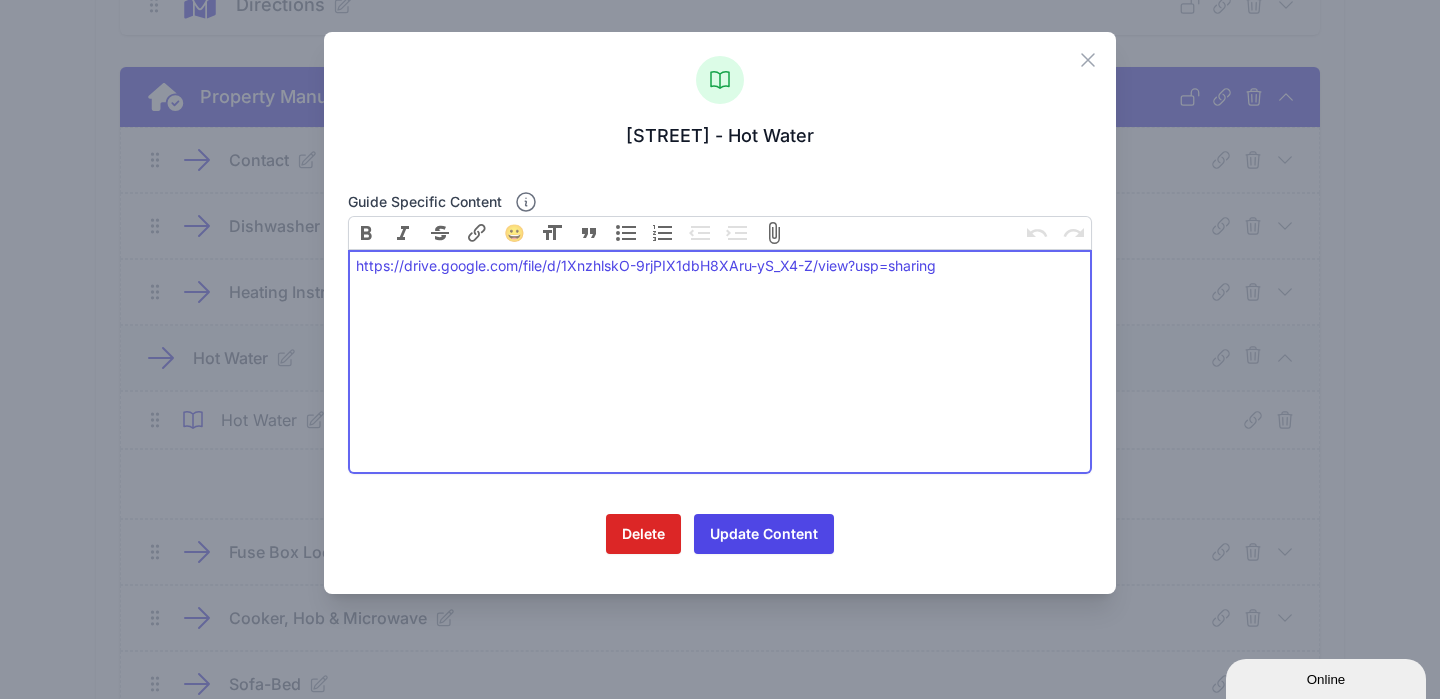 click on "https://drive.google.com/file/d/1XnzhlskO-9rjPIX1dbH8XAru-yS_X4-Z/view?usp=sharing" at bounding box center [720, 362] 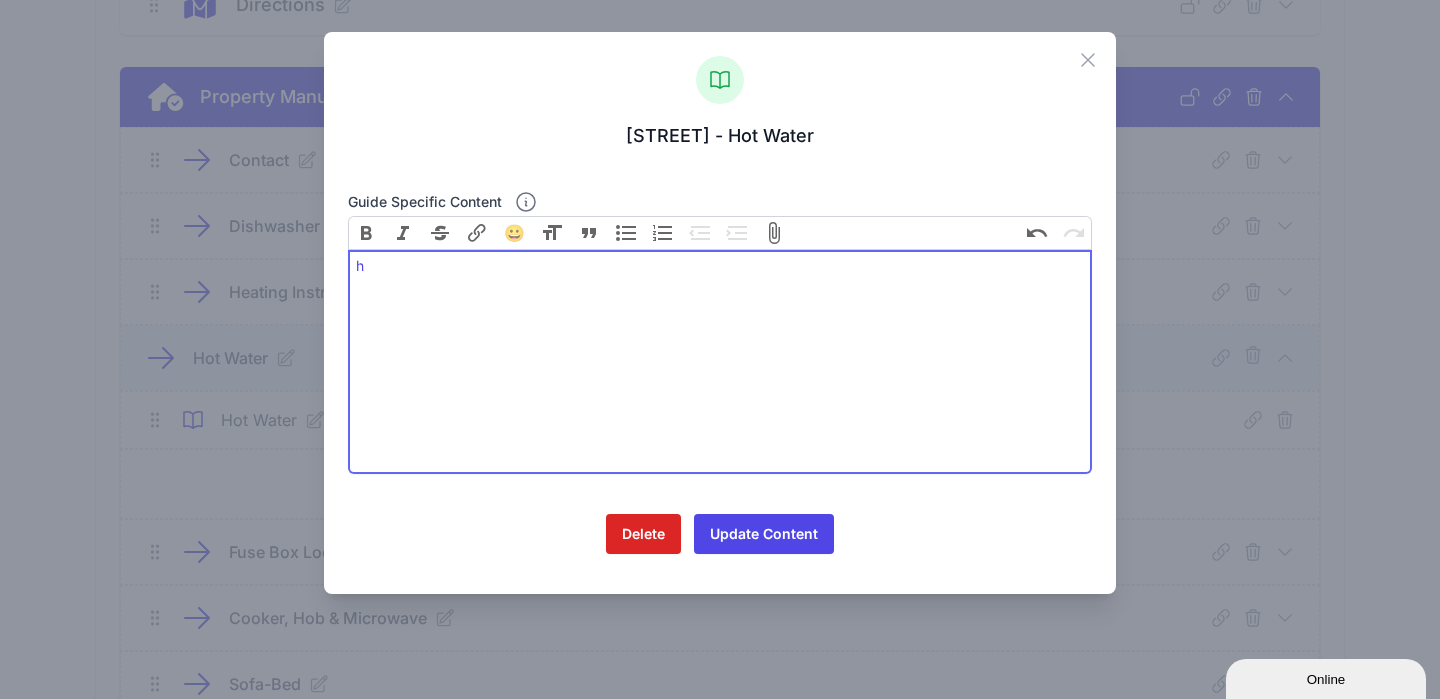 type on "<div><a href="https://drive.google.com/file/d/1XnzhlskO-9rjPIX1dbH8XAru-yS_X4-Z/view?usp=sharing">&nbsp;</a></div>" 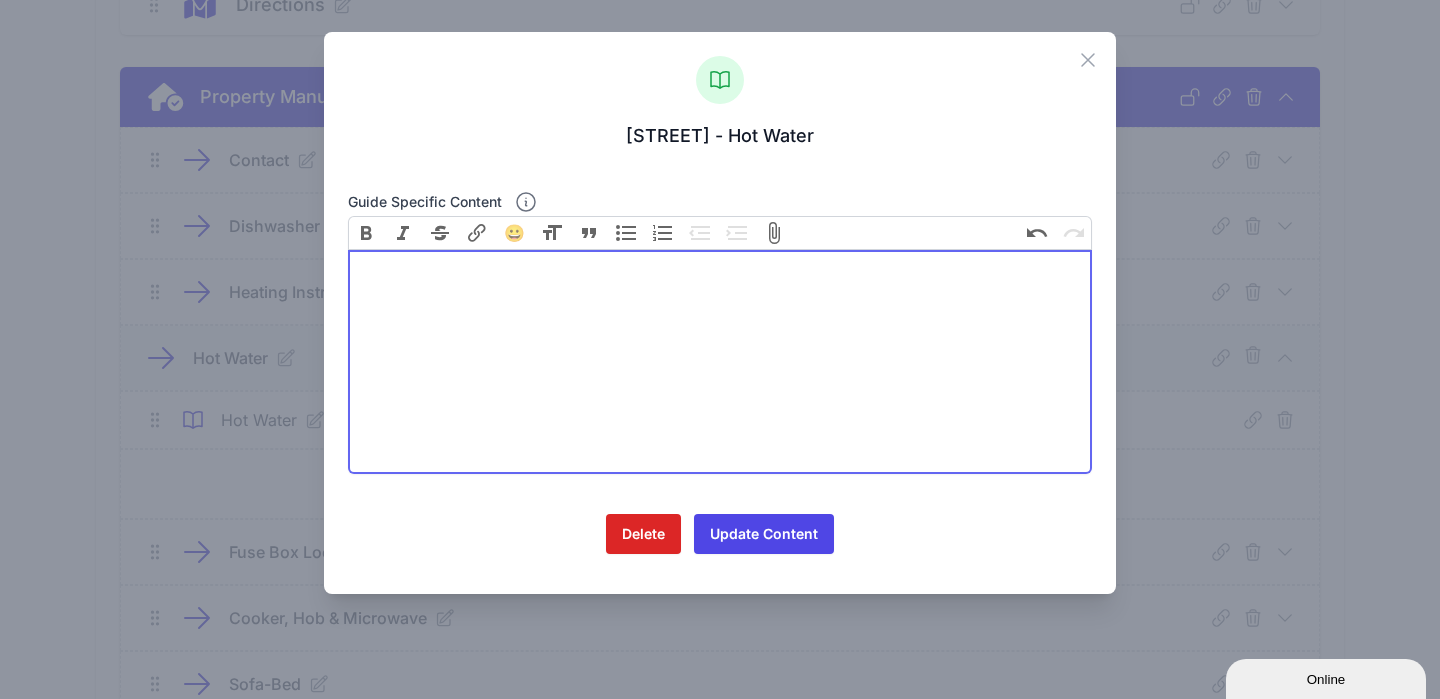 click at bounding box center [720, 362] 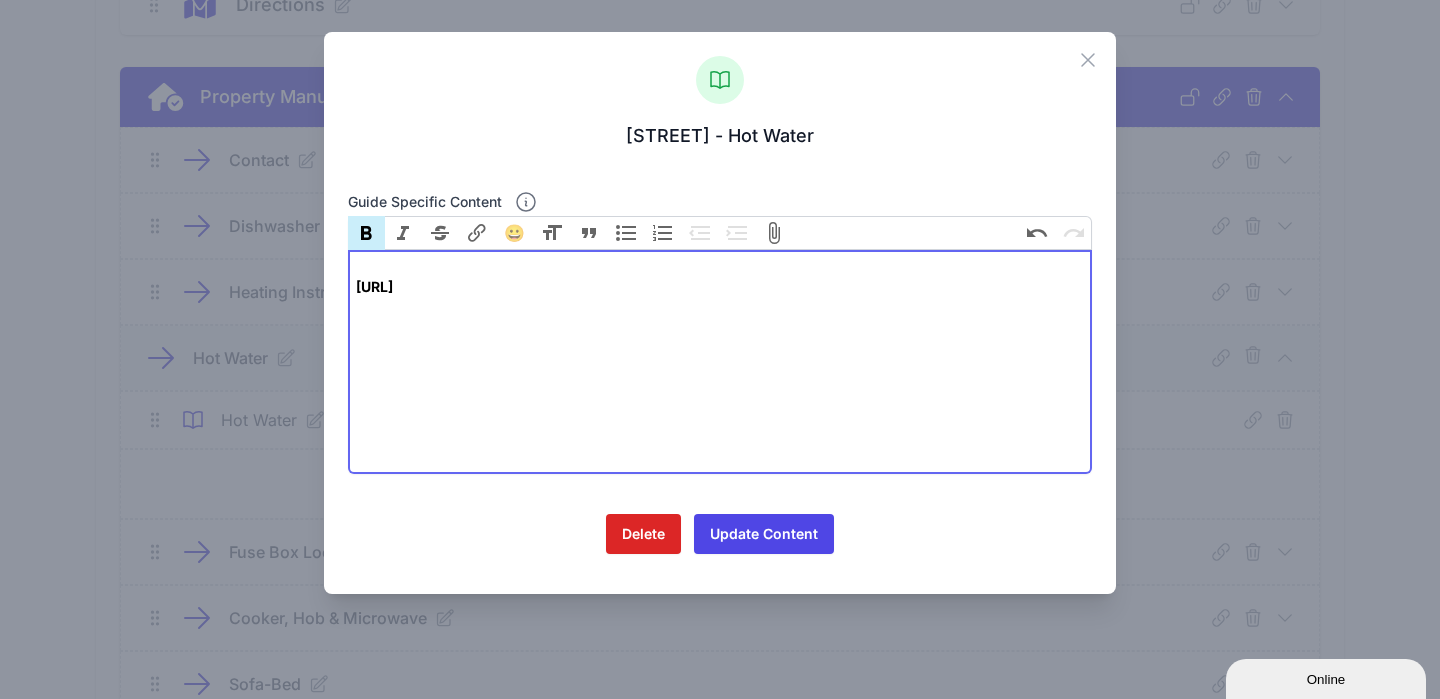 click on "[URL]" at bounding box center [374, 286] 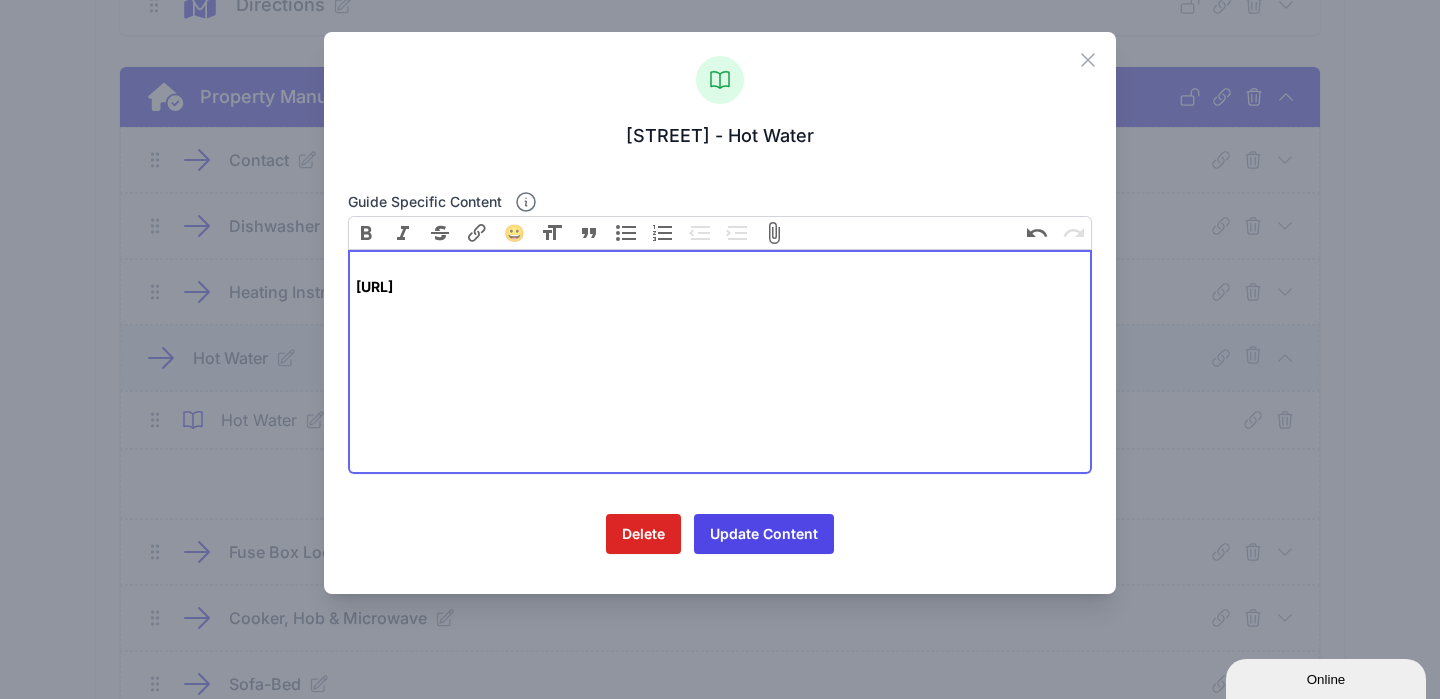 type on "[URL]" 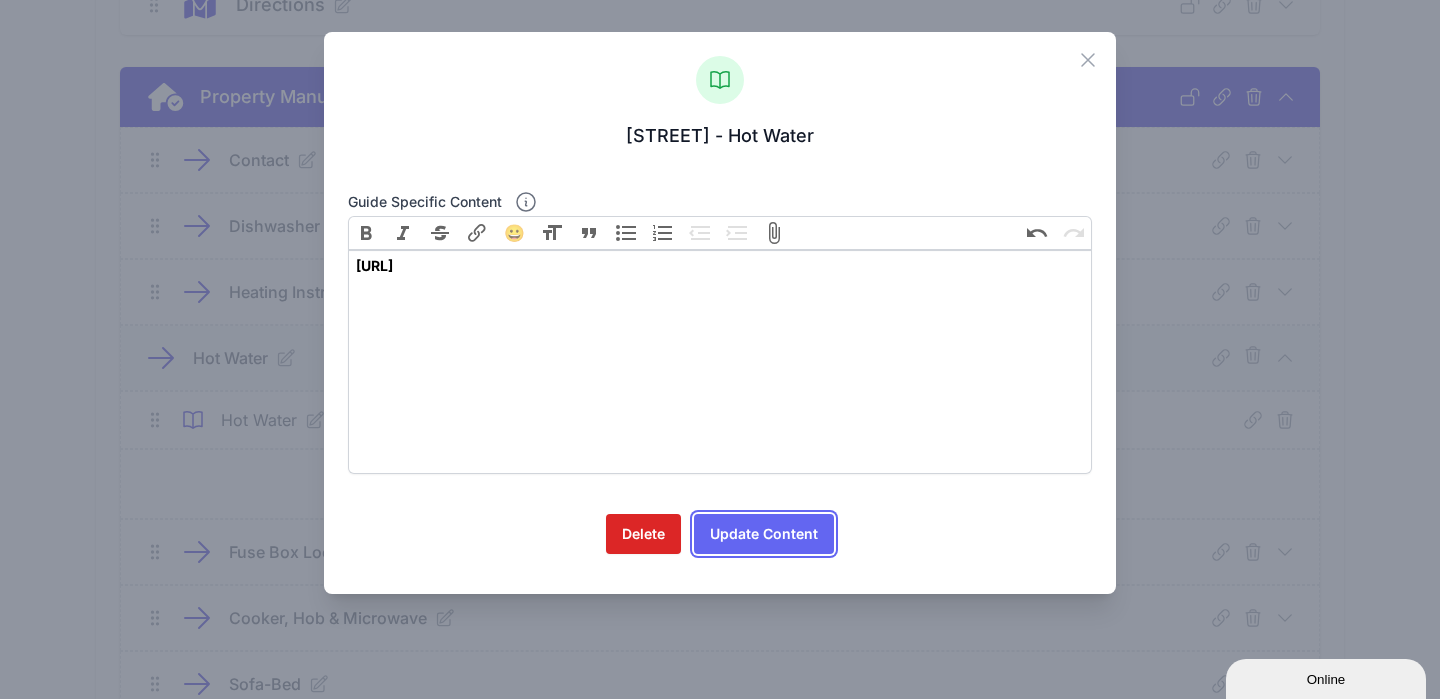 click on "Update Content" at bounding box center [764, 534] 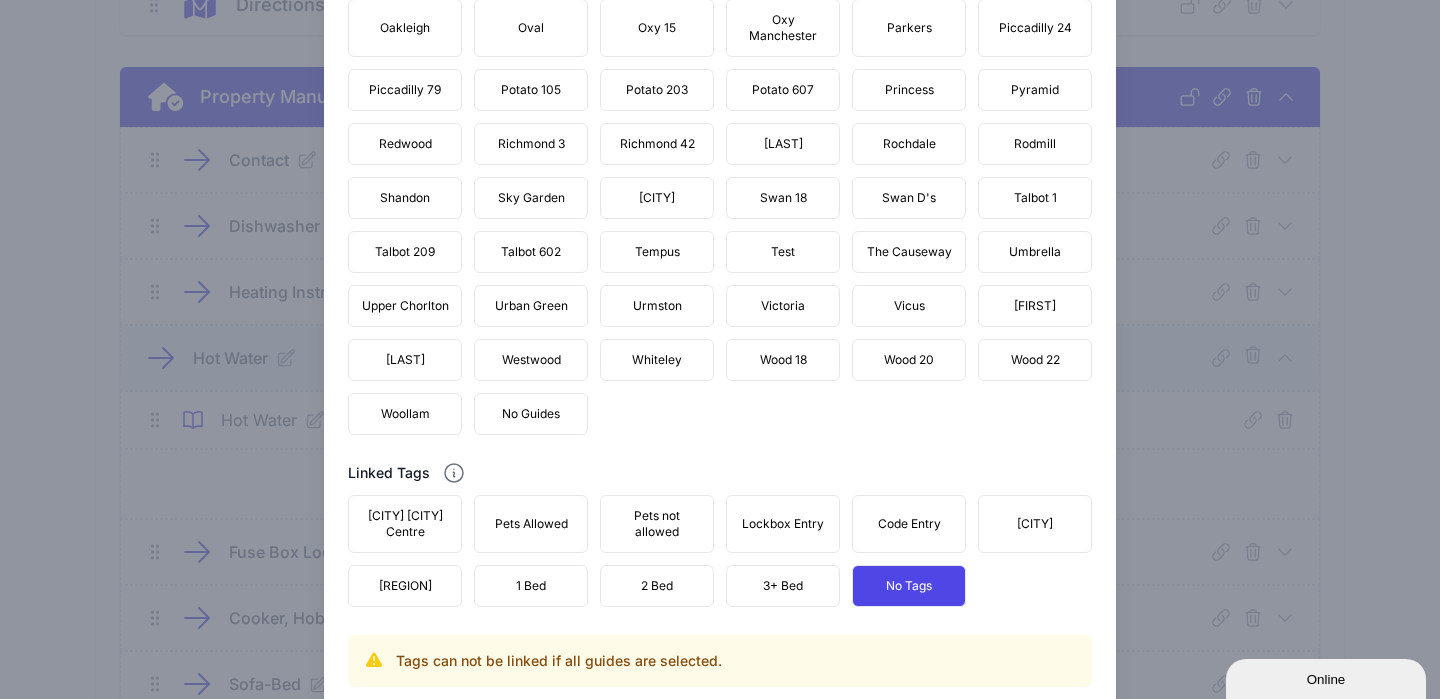 scroll, scrollTop: 2046, scrollLeft: 0, axis: vertical 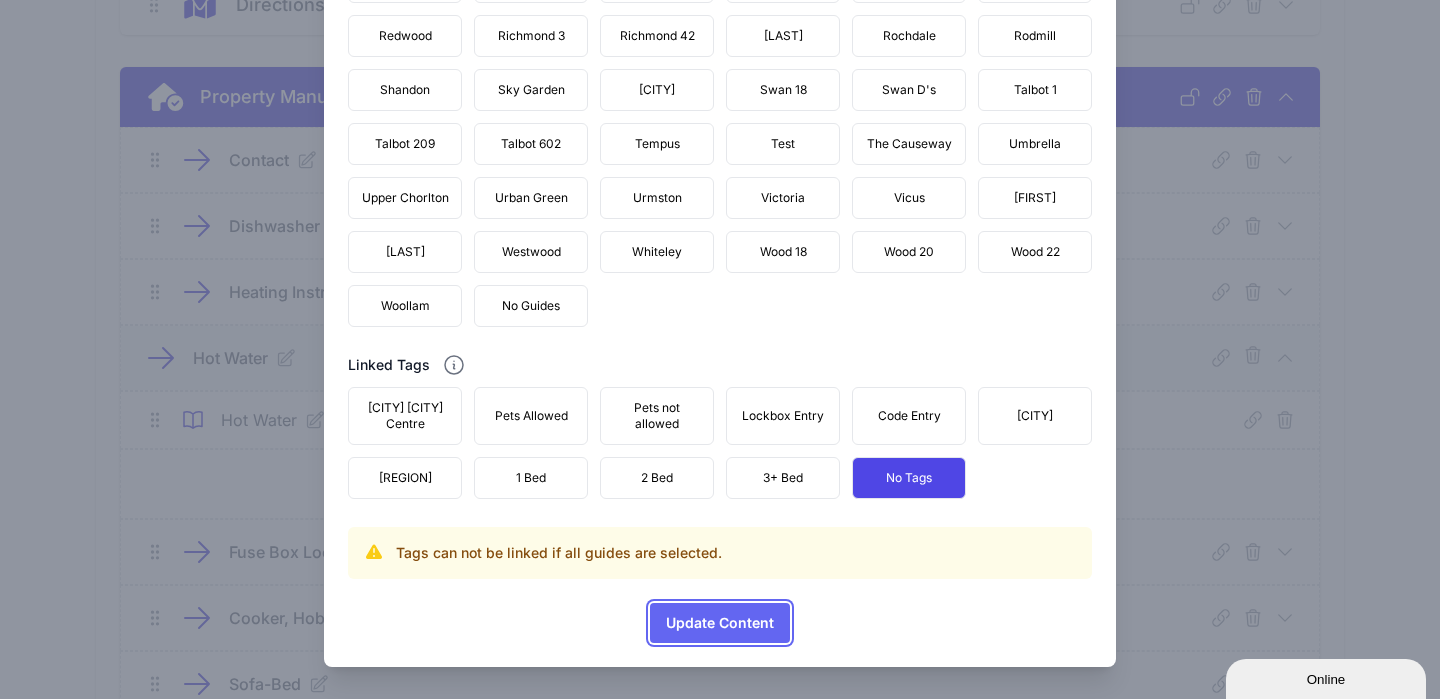 click on "Update Content" at bounding box center (720, 623) 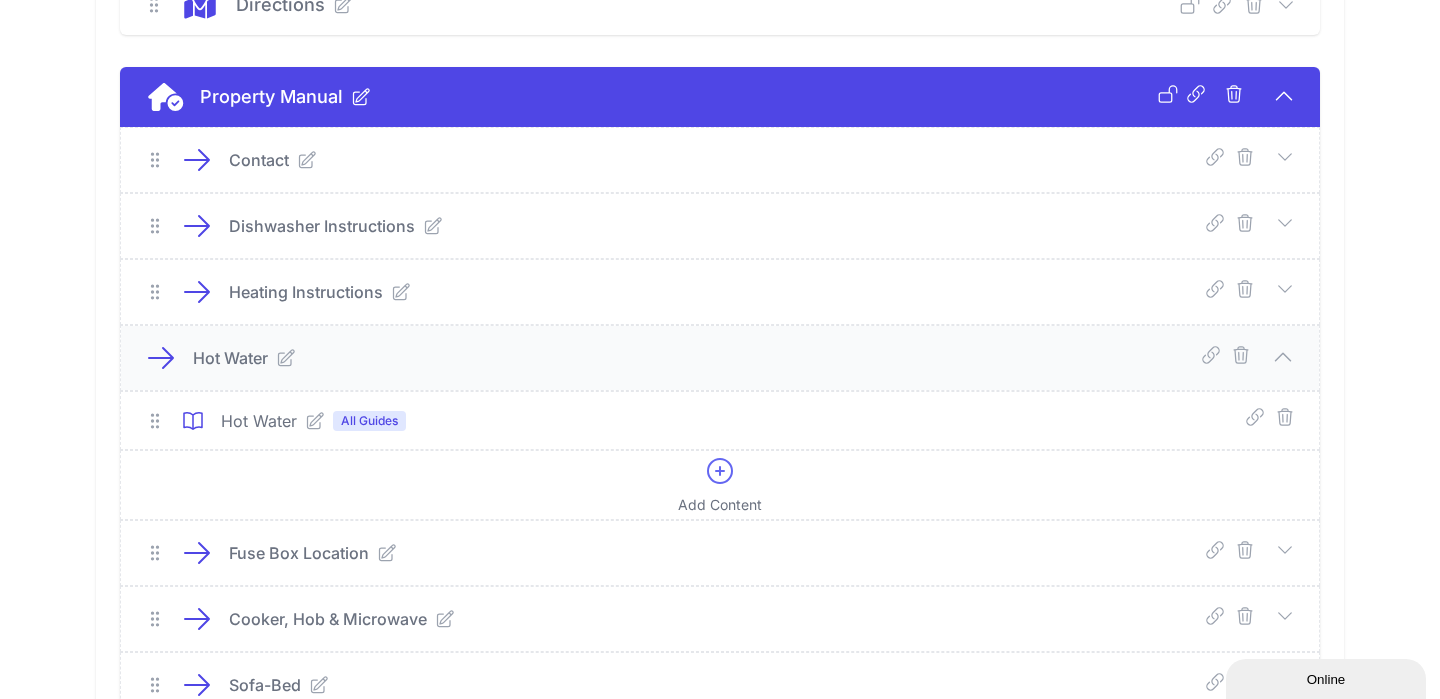 click 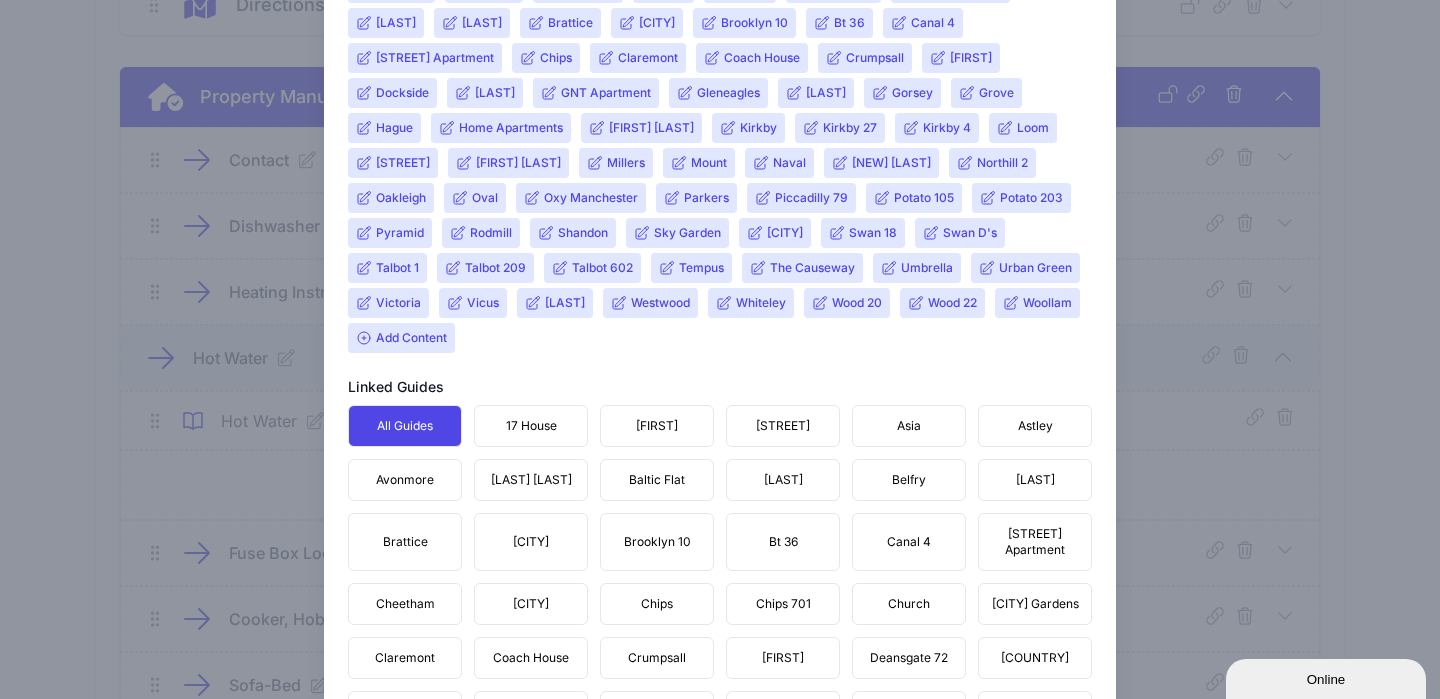scroll, scrollTop: 883, scrollLeft: 0, axis: vertical 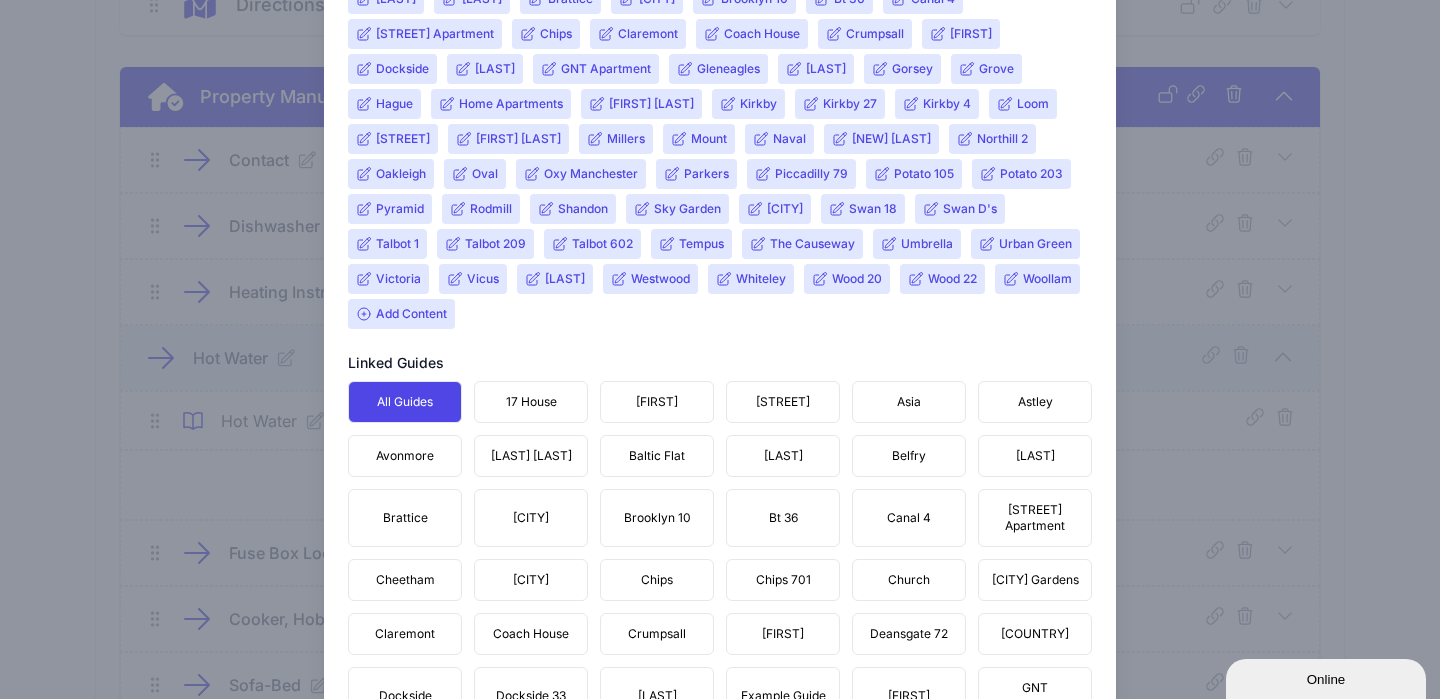 click on "[STREET]" at bounding box center [403, 139] 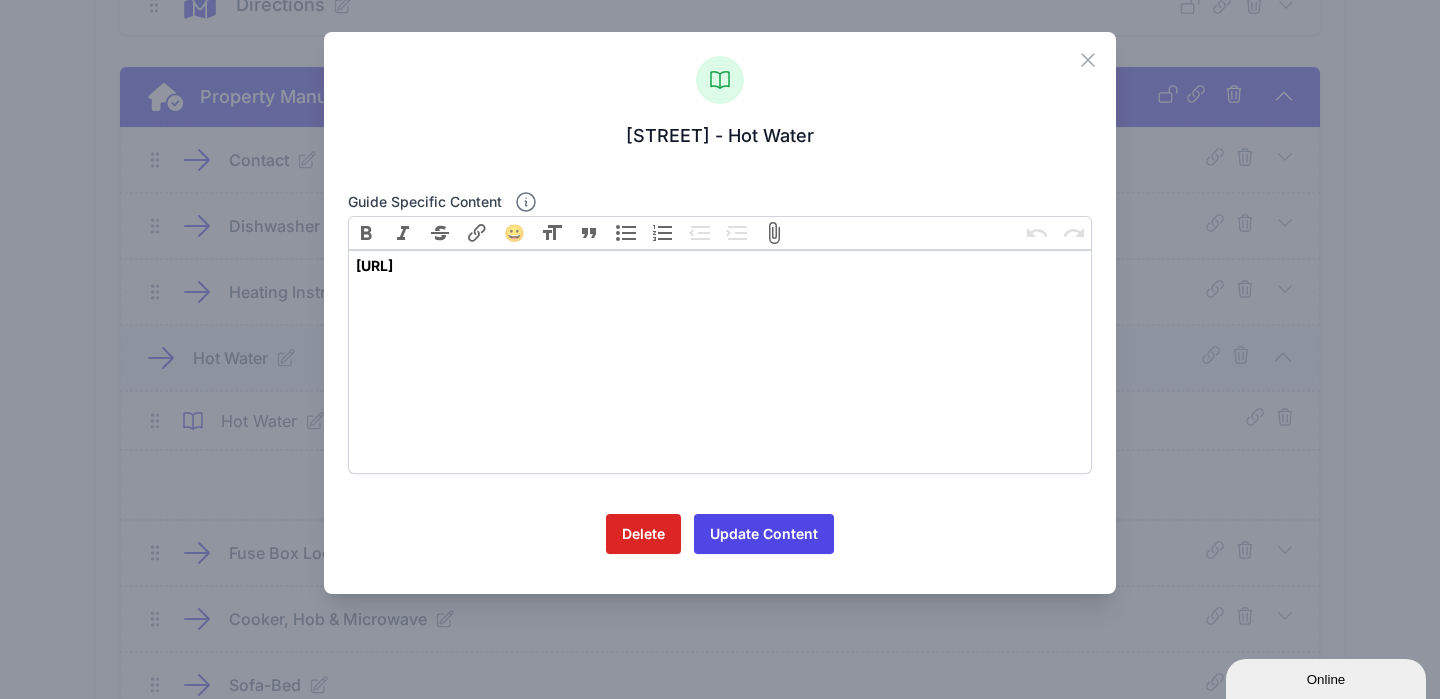 click on "[STREET] - Hot Water" at bounding box center [720, 136] 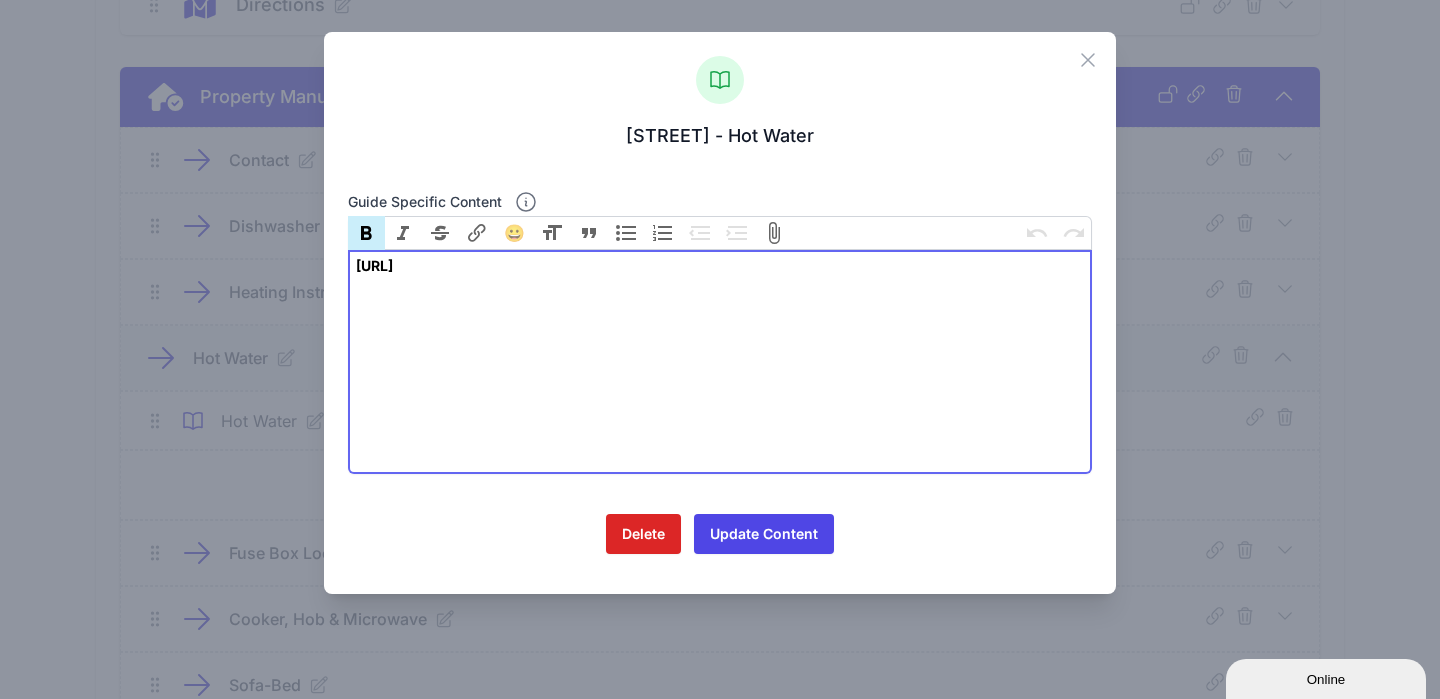 click on "[URL]" at bounding box center (720, 362) 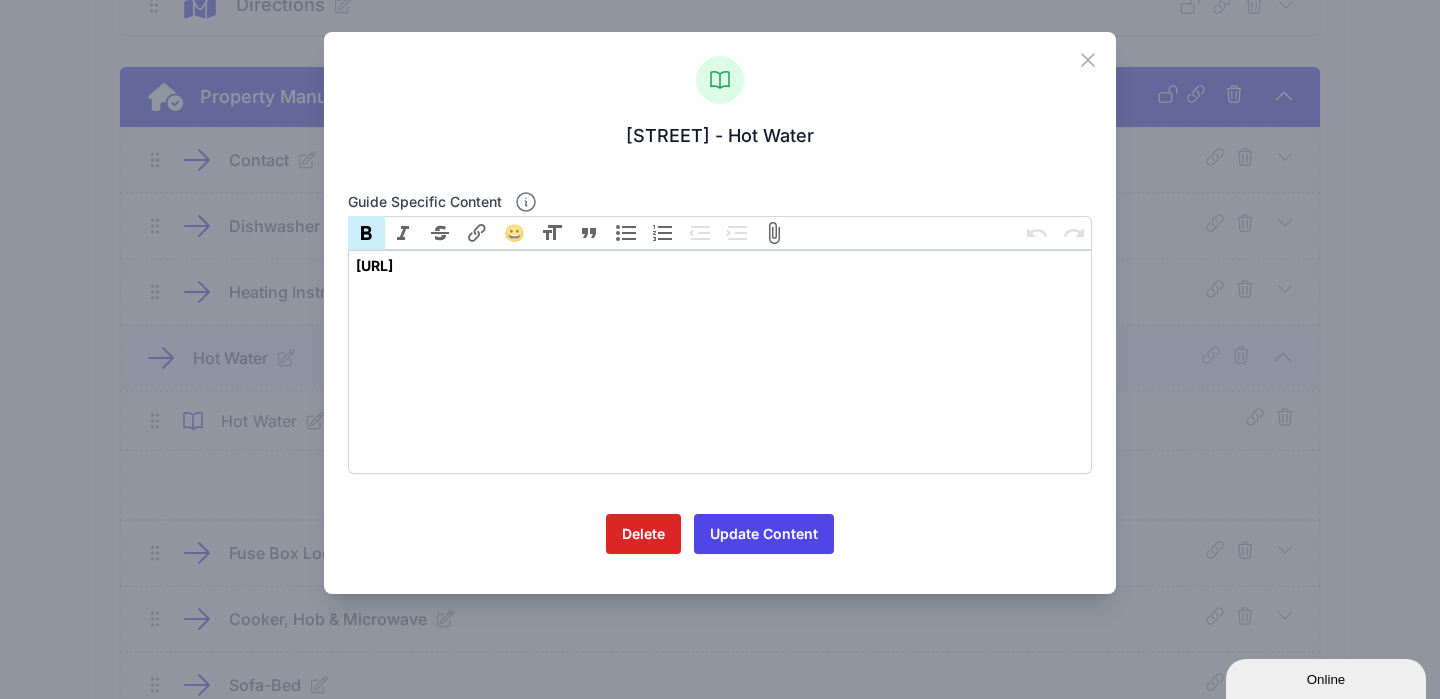 click on "Link" at bounding box center (477, 233) 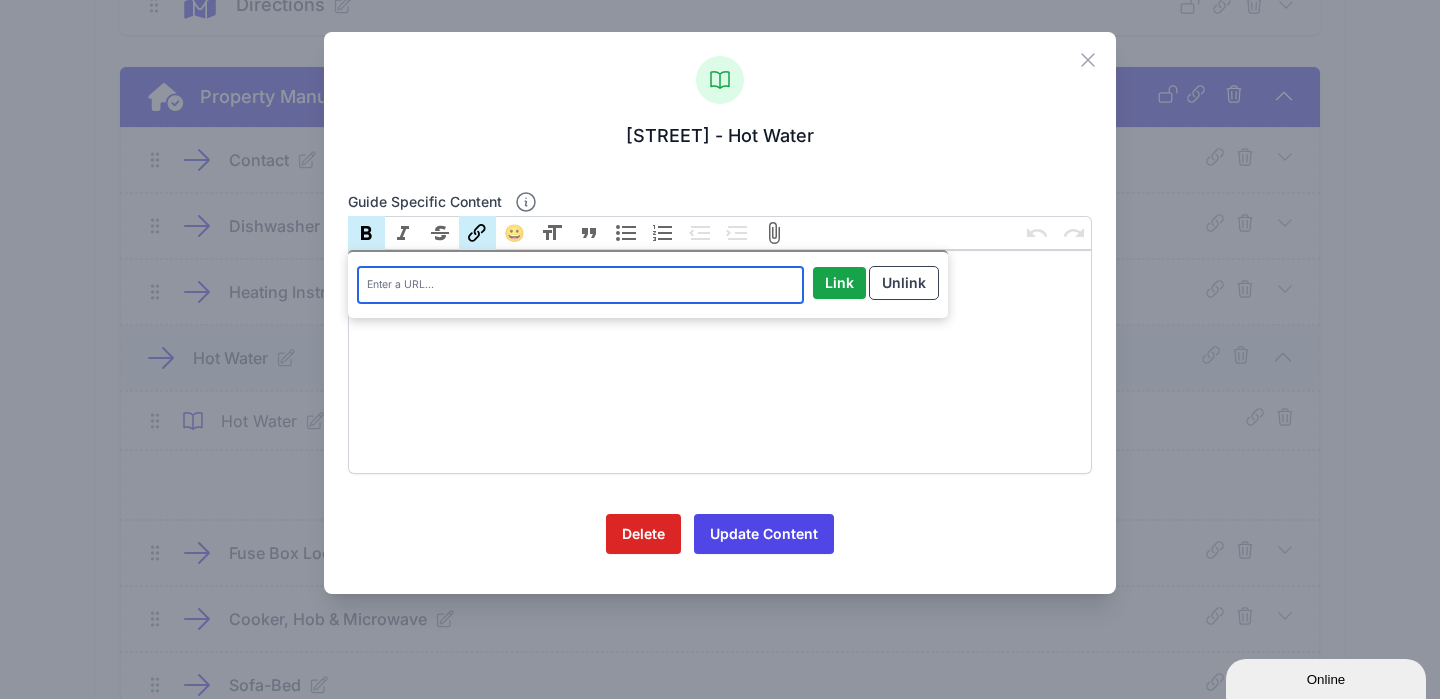 paste on "[URL]" 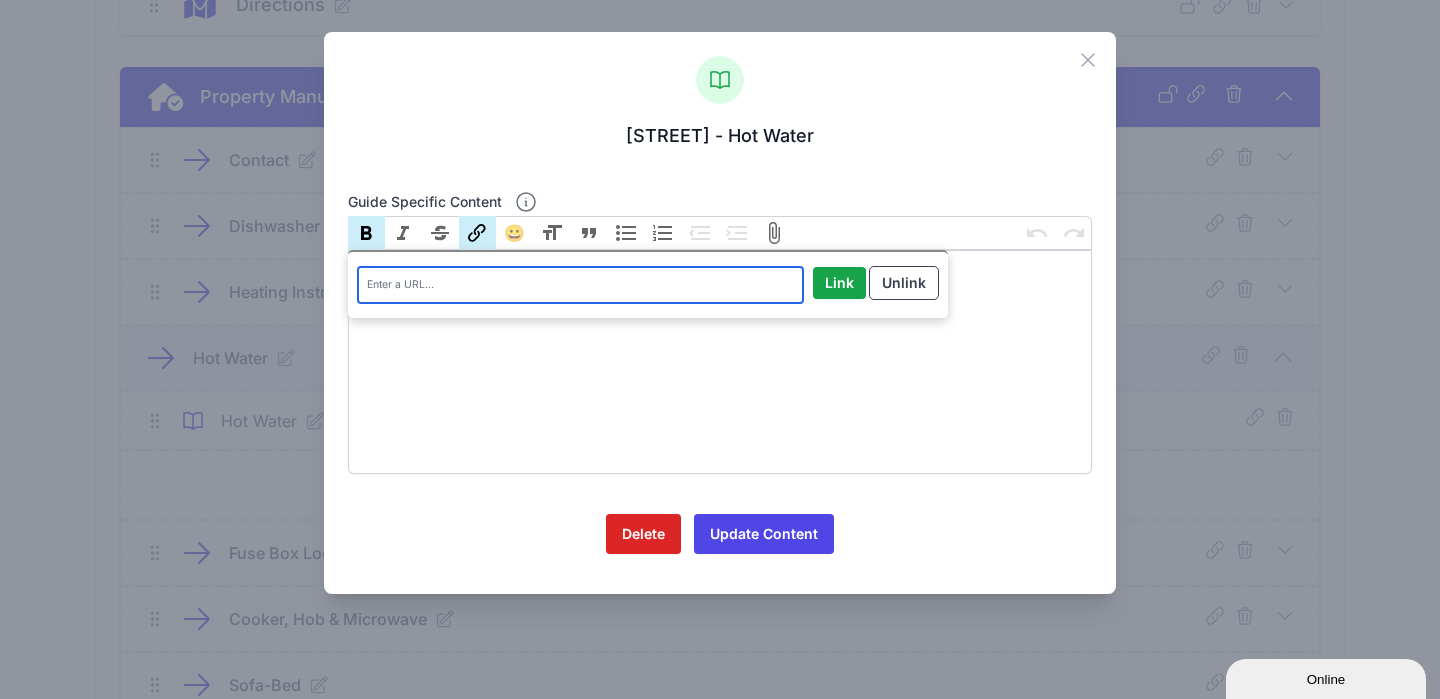 type on "[URL]" 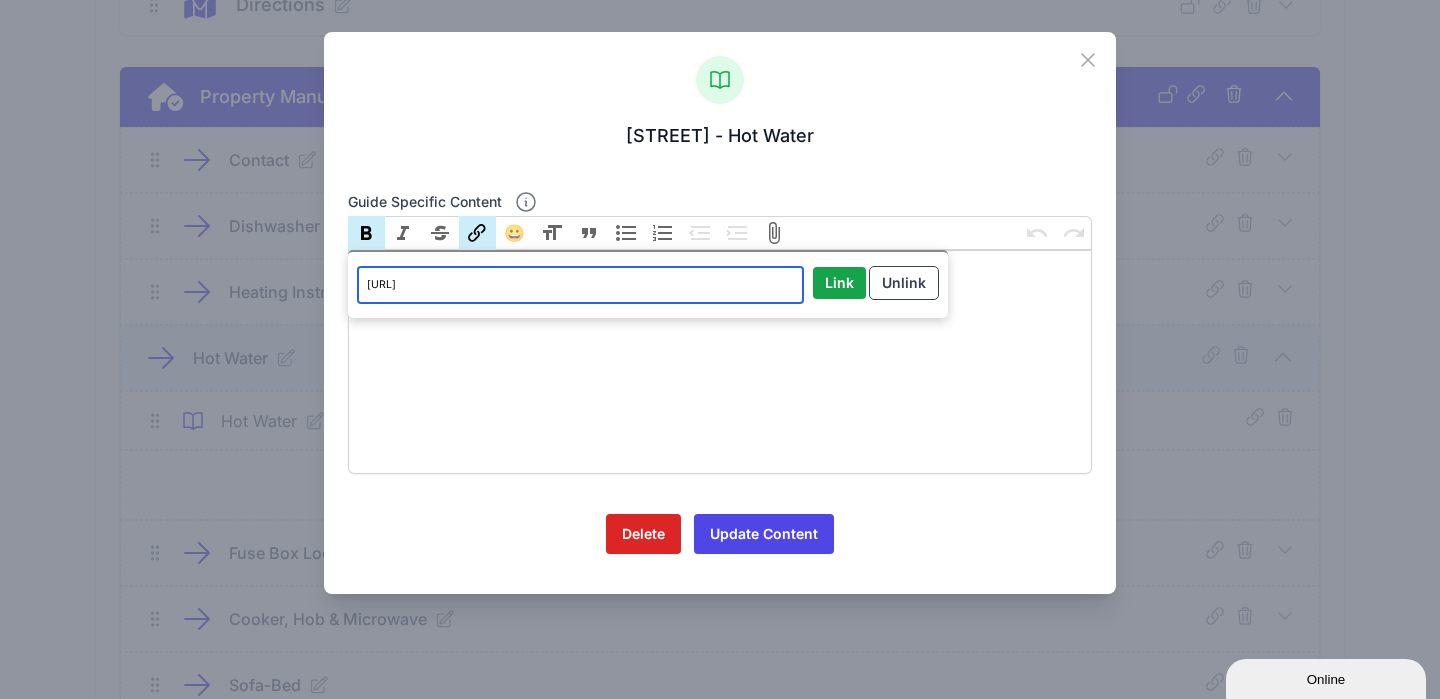 scroll, scrollTop: 0, scrollLeft: 30, axis: horizontal 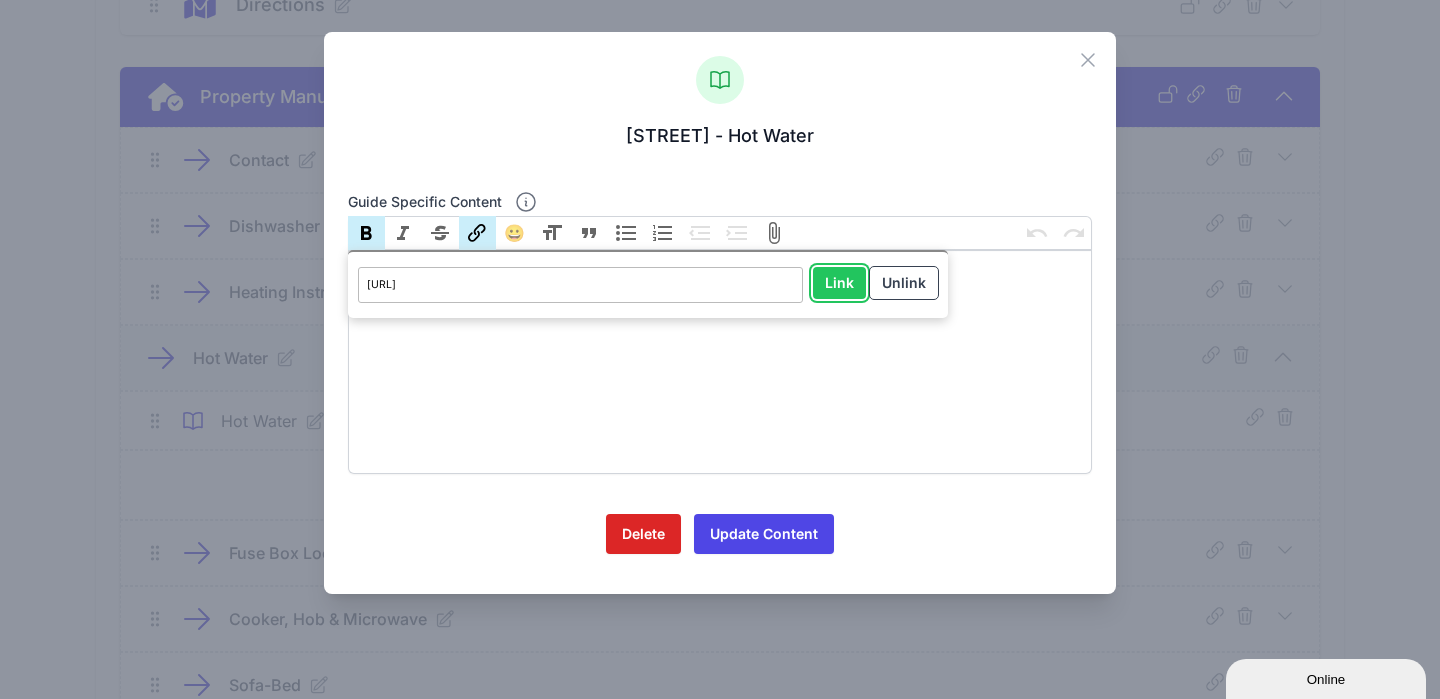 click on "Link" at bounding box center [839, 283] 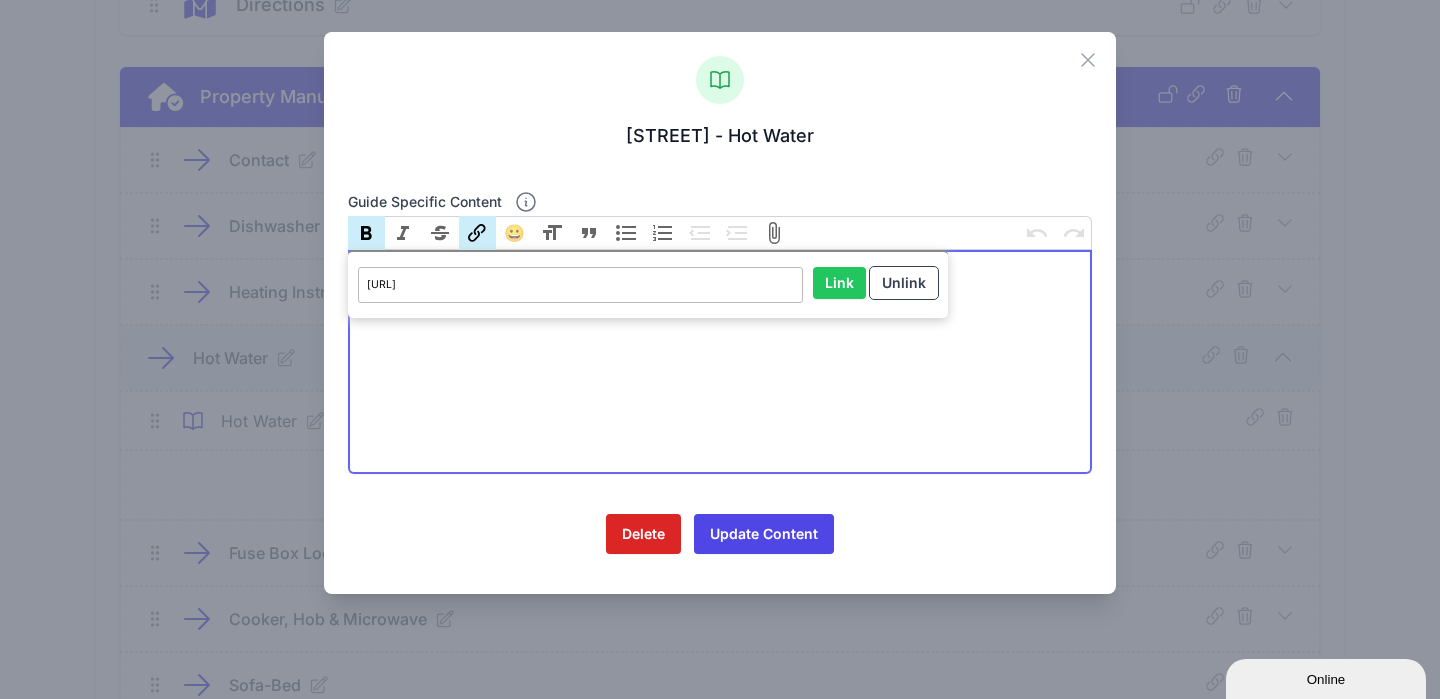 scroll, scrollTop: 0, scrollLeft: 0, axis: both 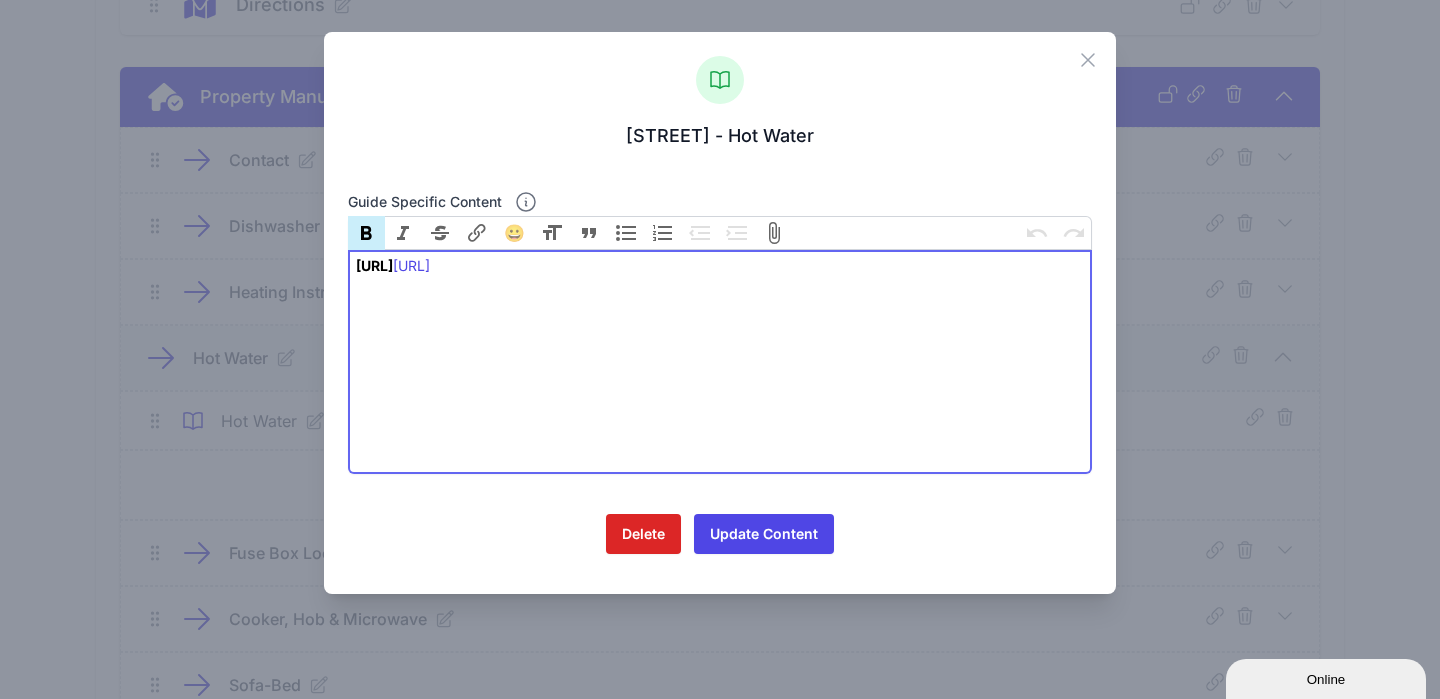 drag, startPoint x: 1003, startPoint y: 272, endPoint x: 504, endPoint y: 241, distance: 499.962 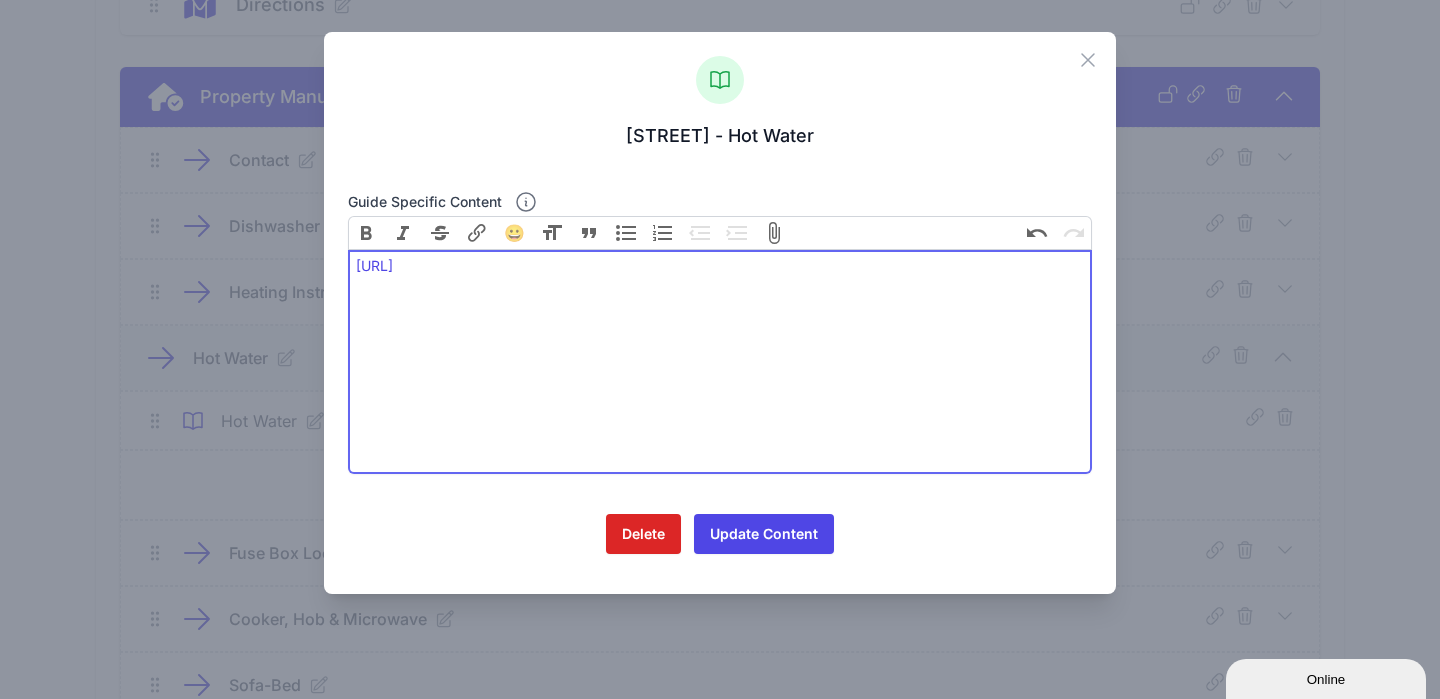 click on "[URL]" at bounding box center (720, 362) 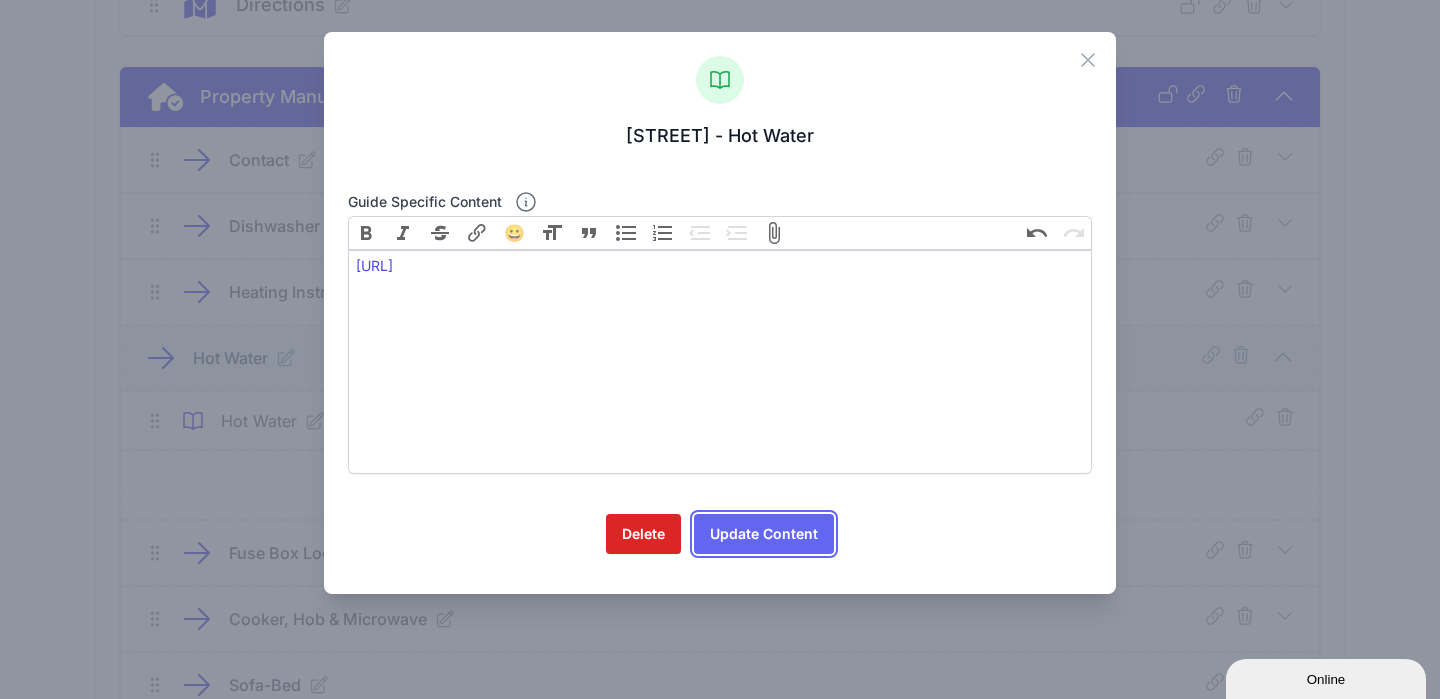 click on "Update Content" at bounding box center [764, 534] 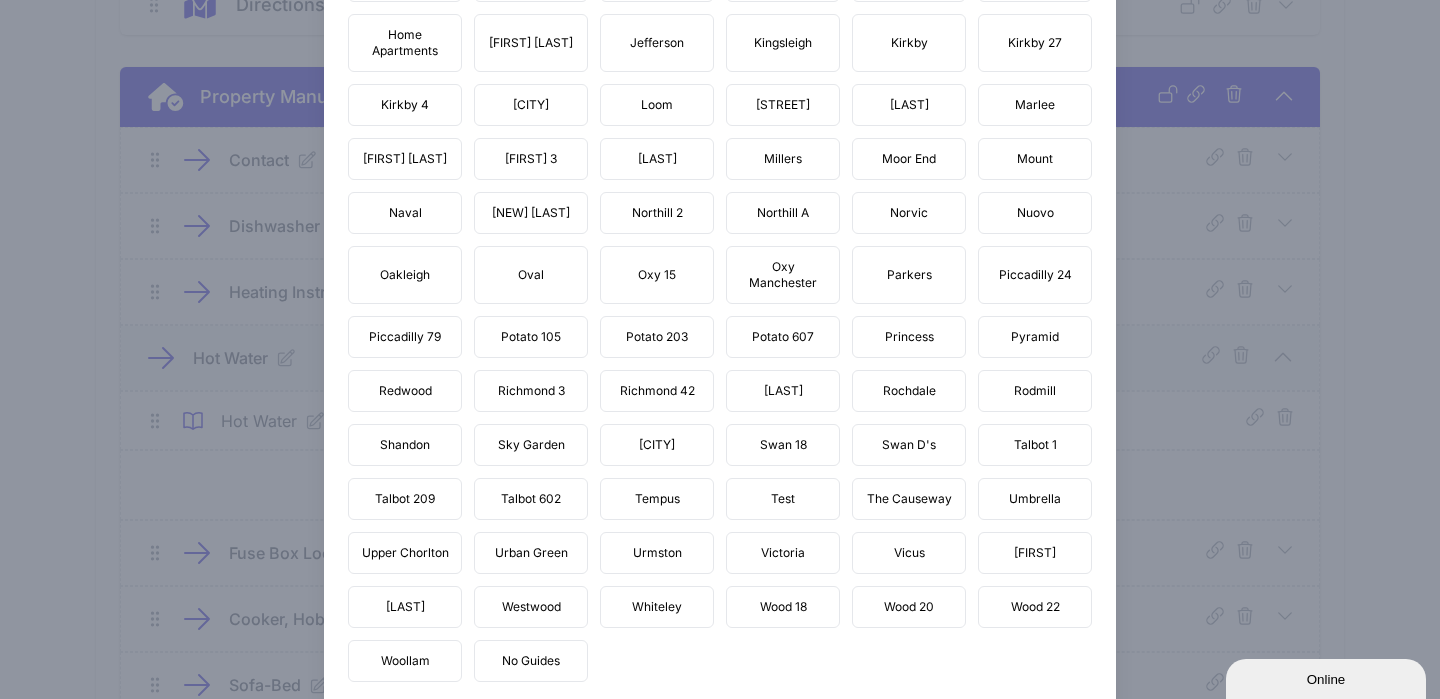 scroll, scrollTop: 2046, scrollLeft: 0, axis: vertical 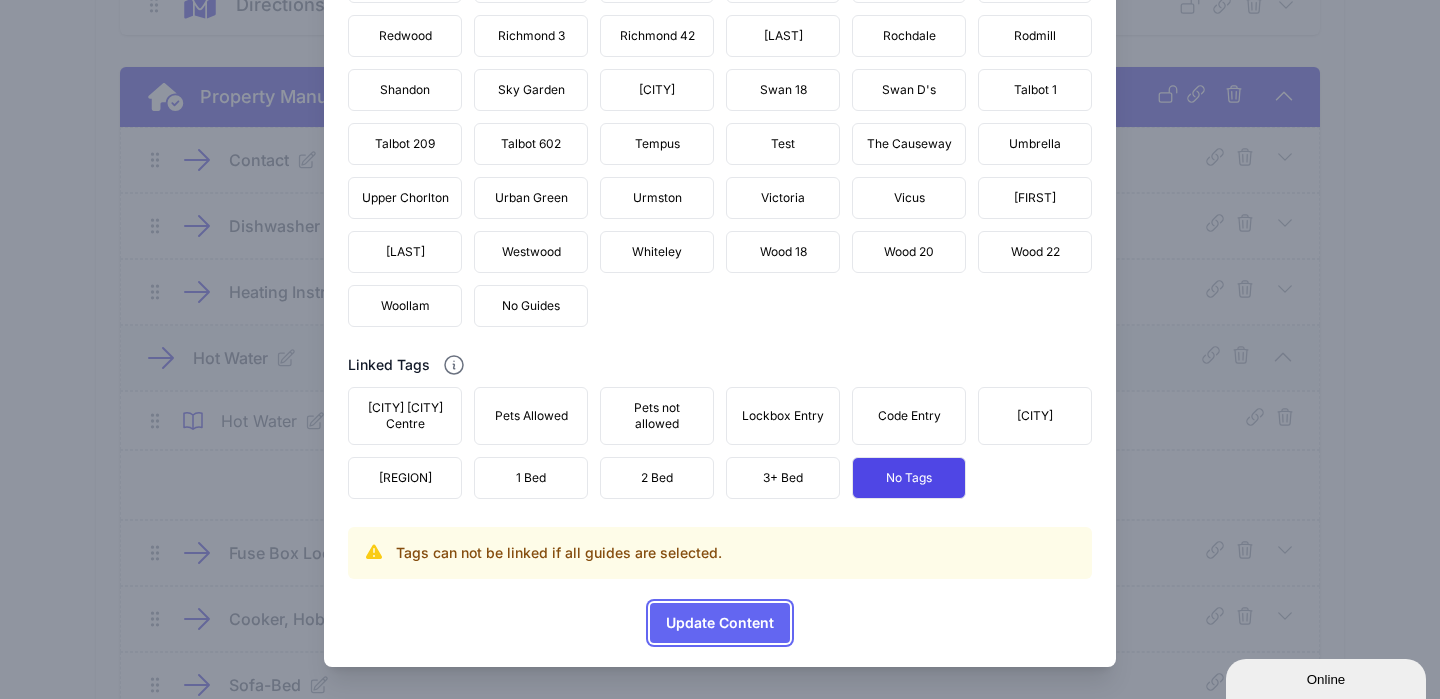 click on "Update Content" at bounding box center [720, 623] 